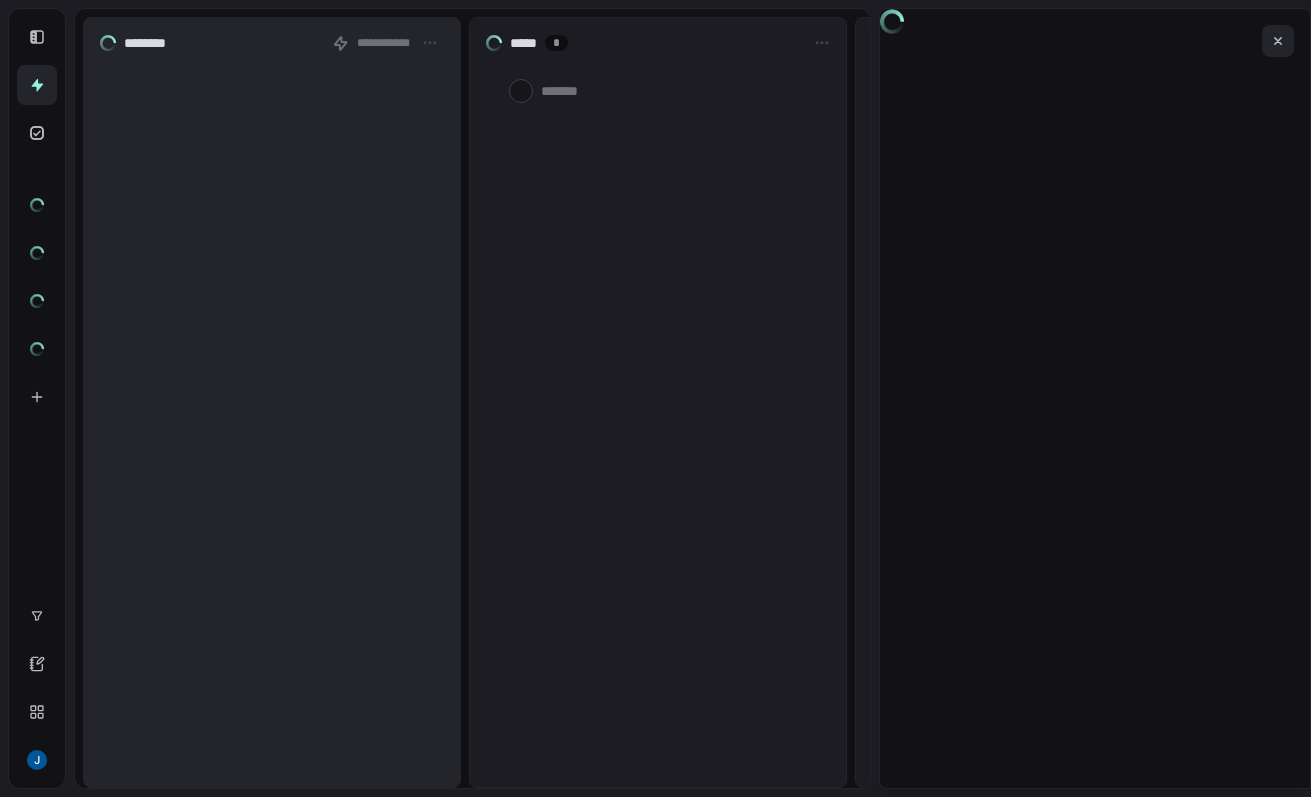 scroll, scrollTop: 0, scrollLeft: 0, axis: both 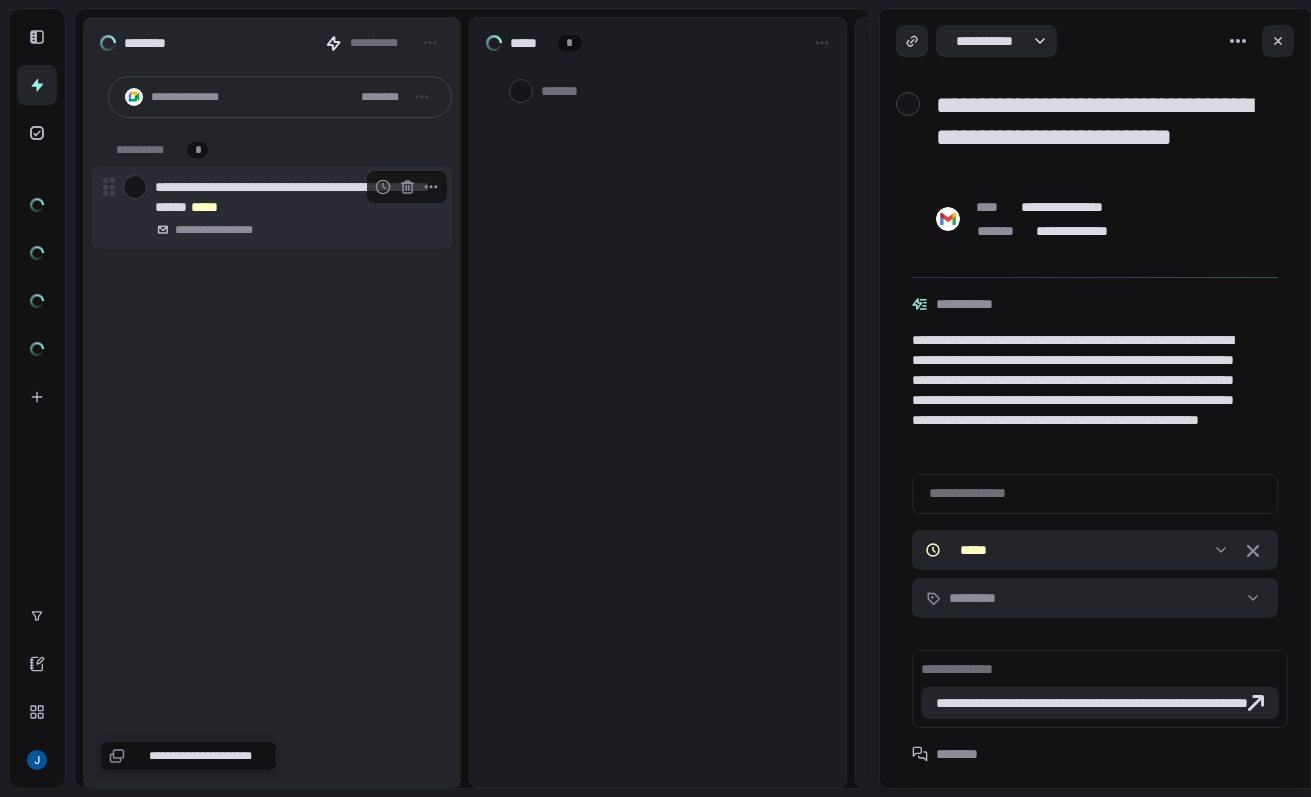 click at bounding box center (135, 187) 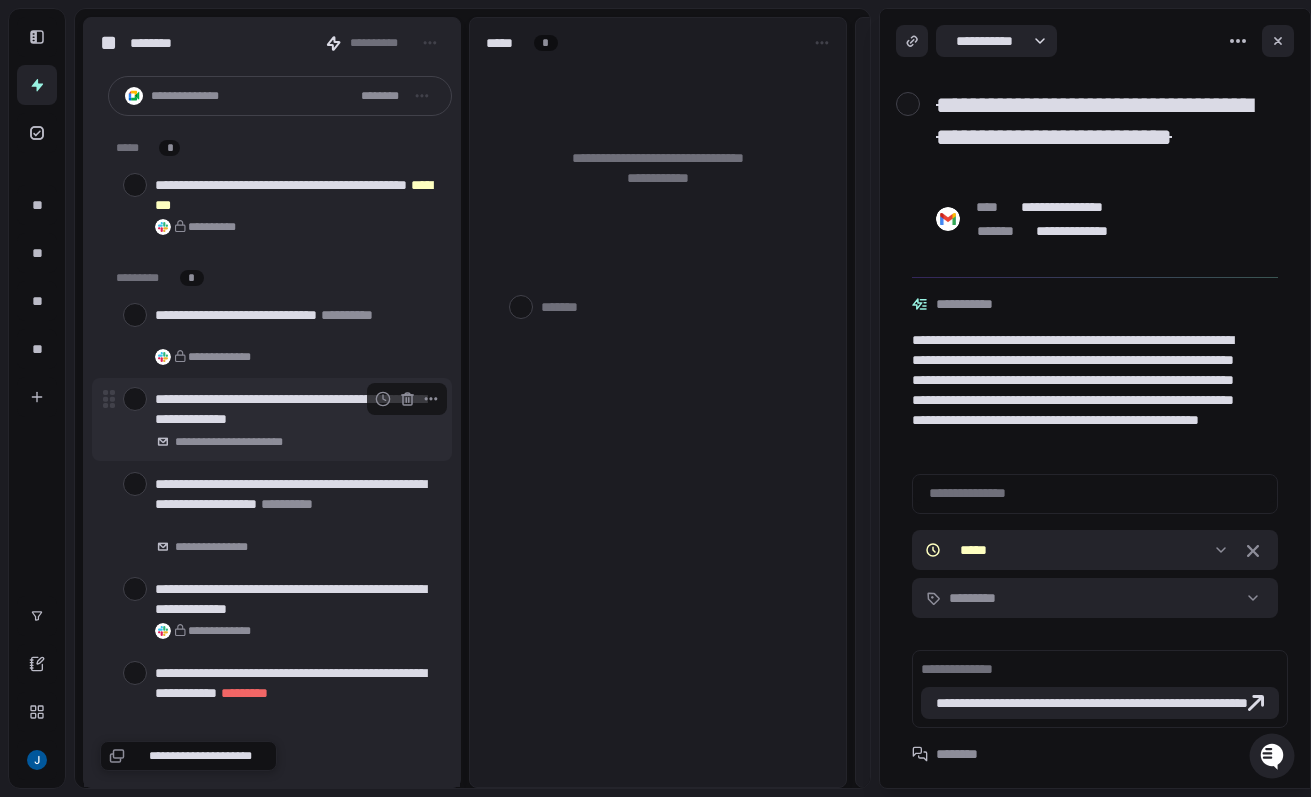 click at bounding box center [135, 399] 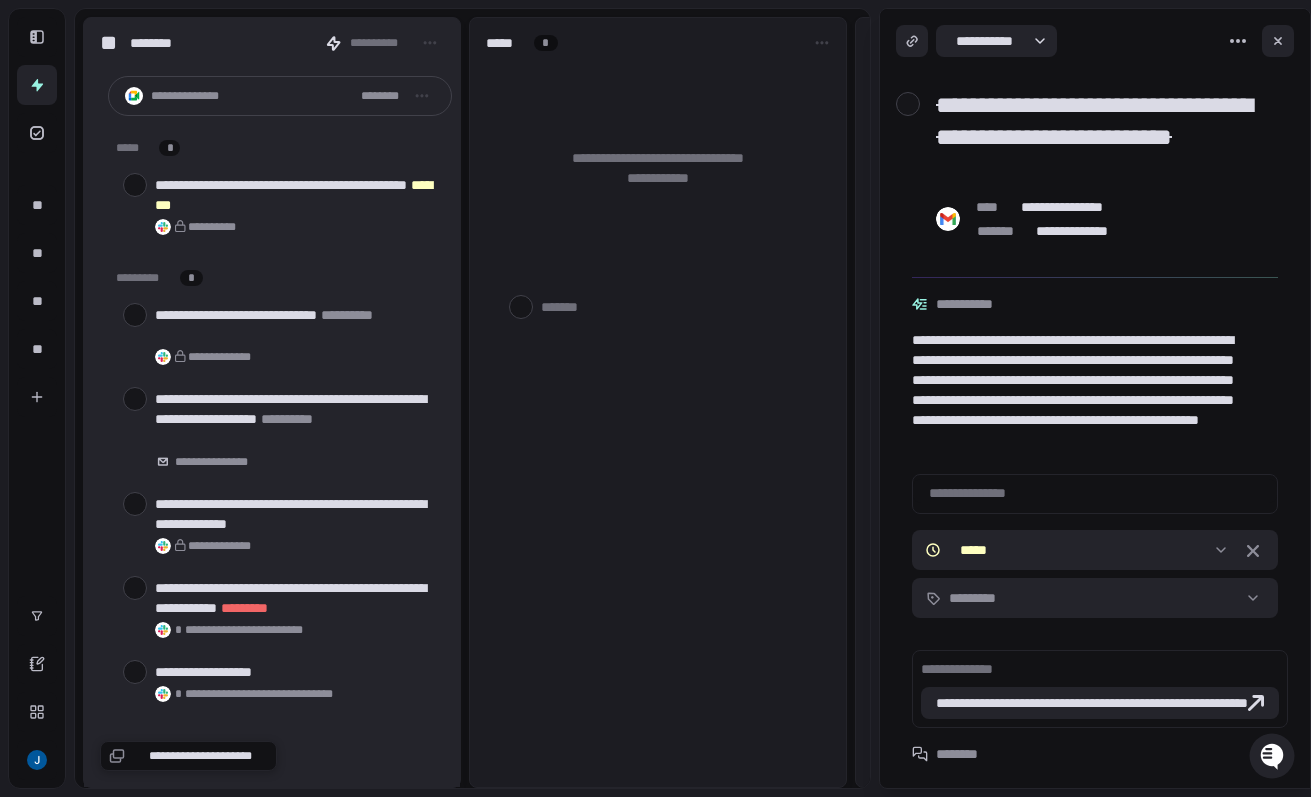 click at bounding box center [135, 399] 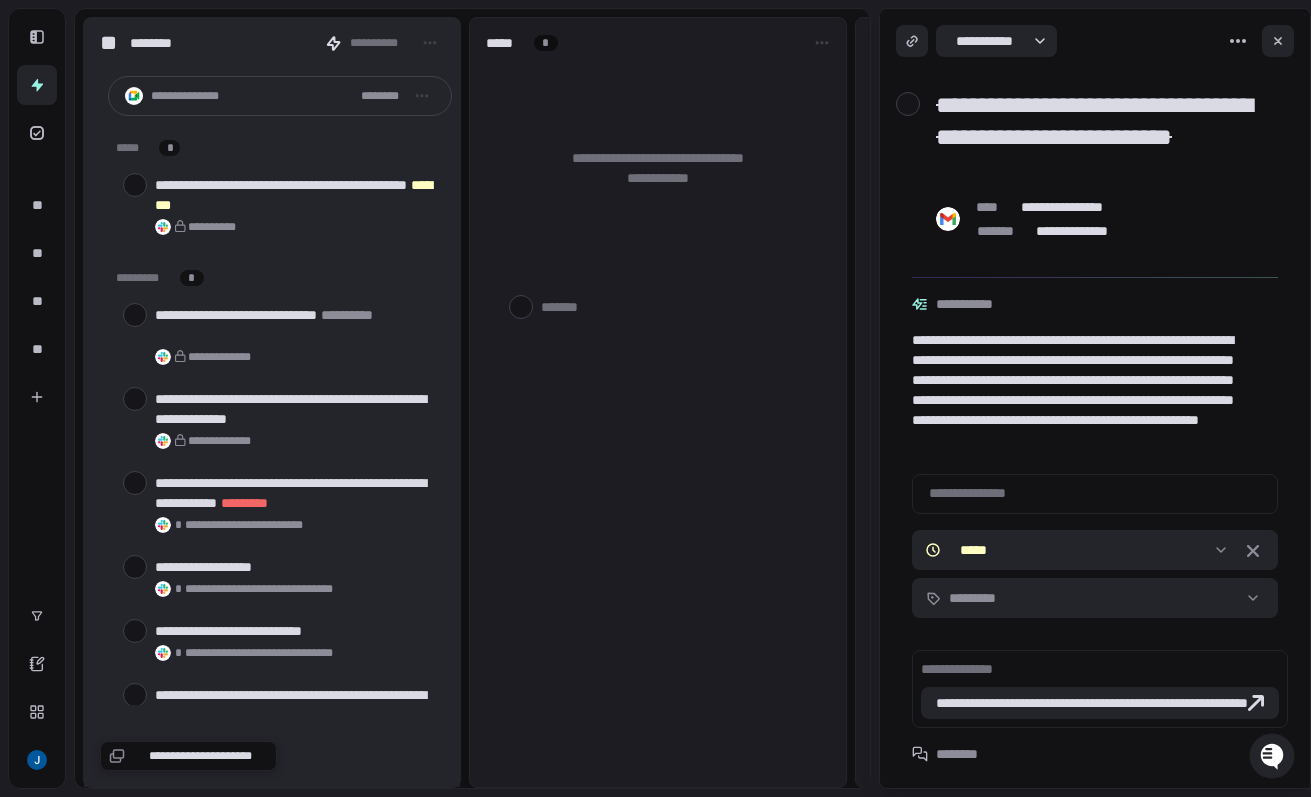 click at bounding box center (135, 399) 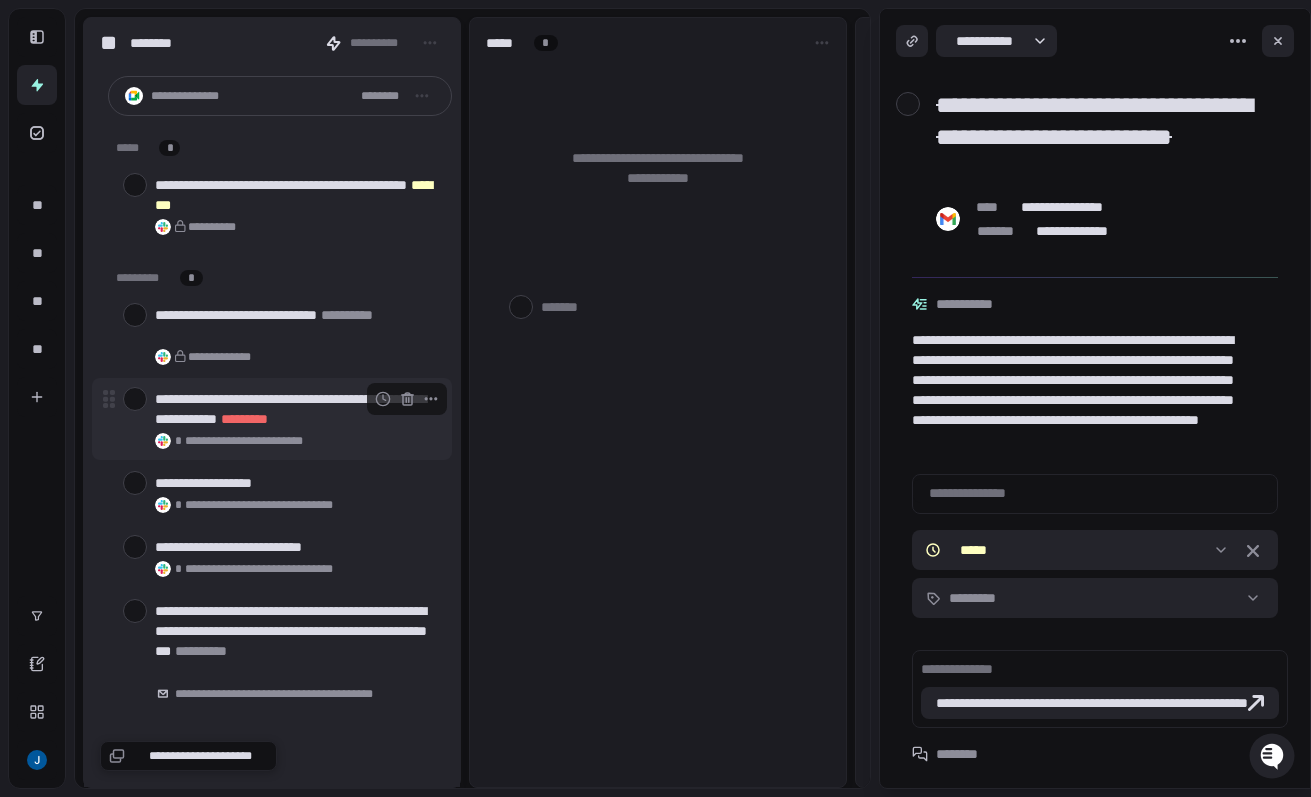 click at bounding box center [135, 399] 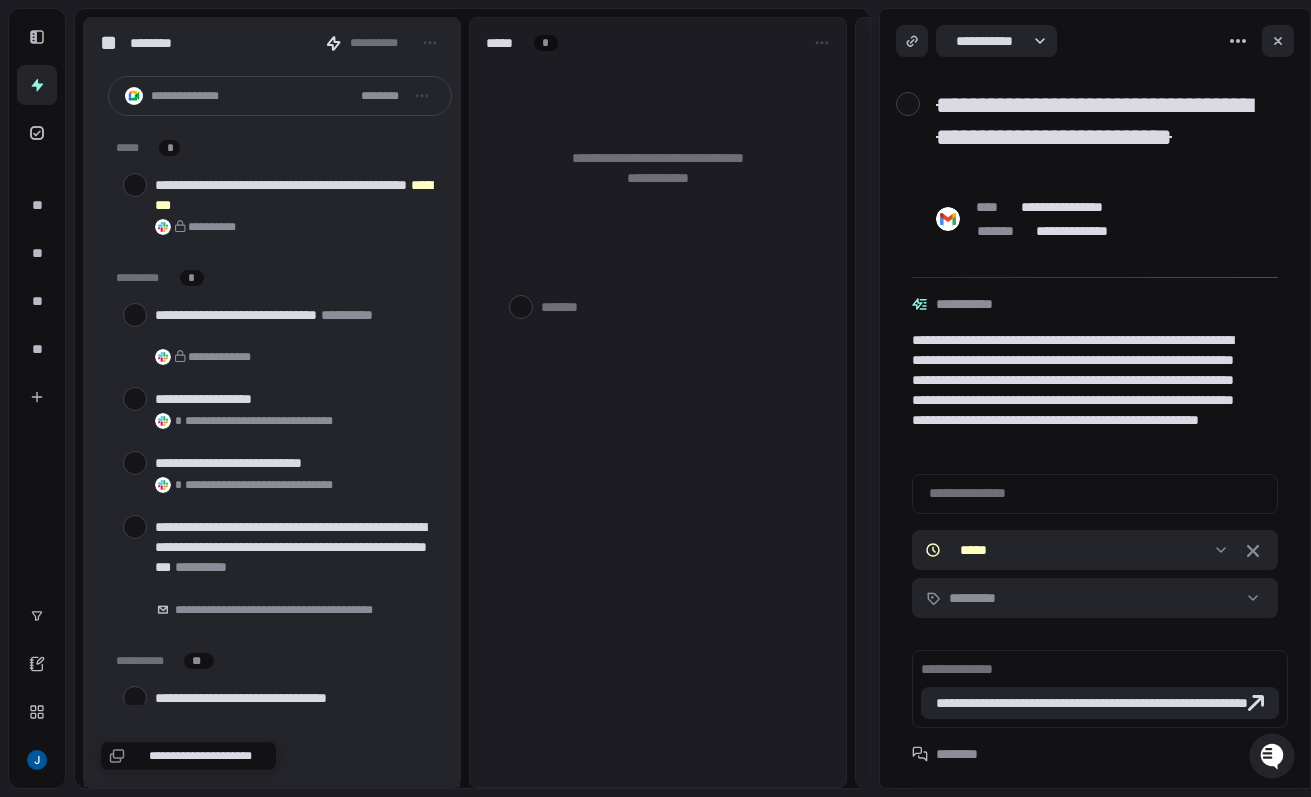 click at bounding box center (135, 399) 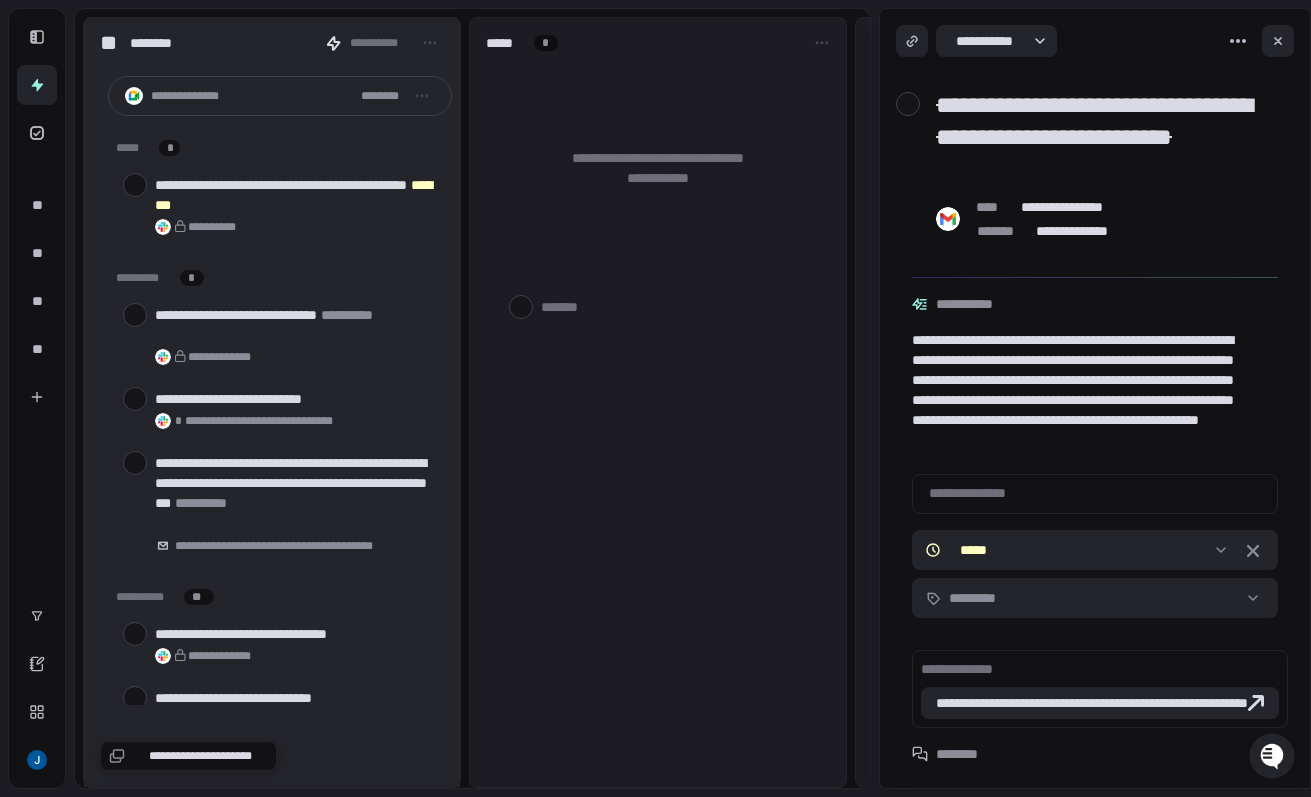 click at bounding box center [135, 399] 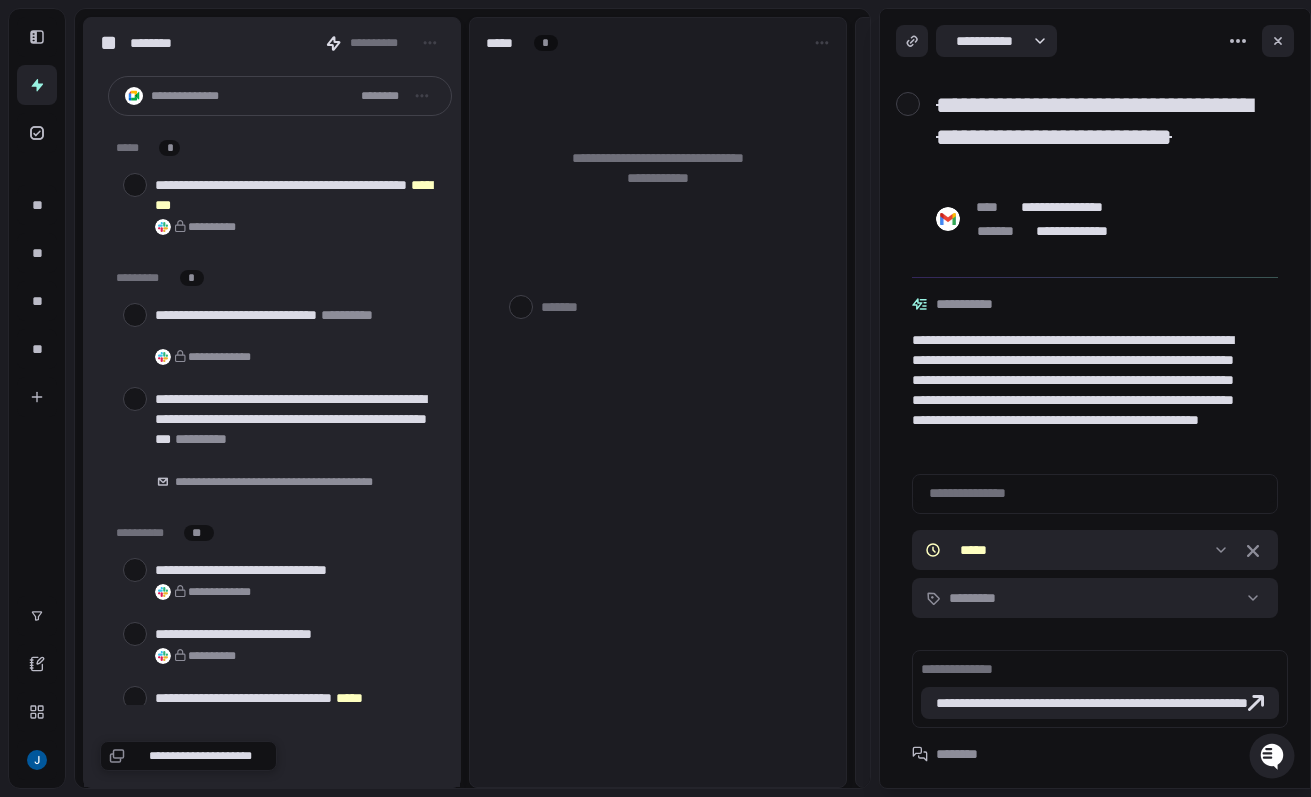 click at bounding box center [135, 399] 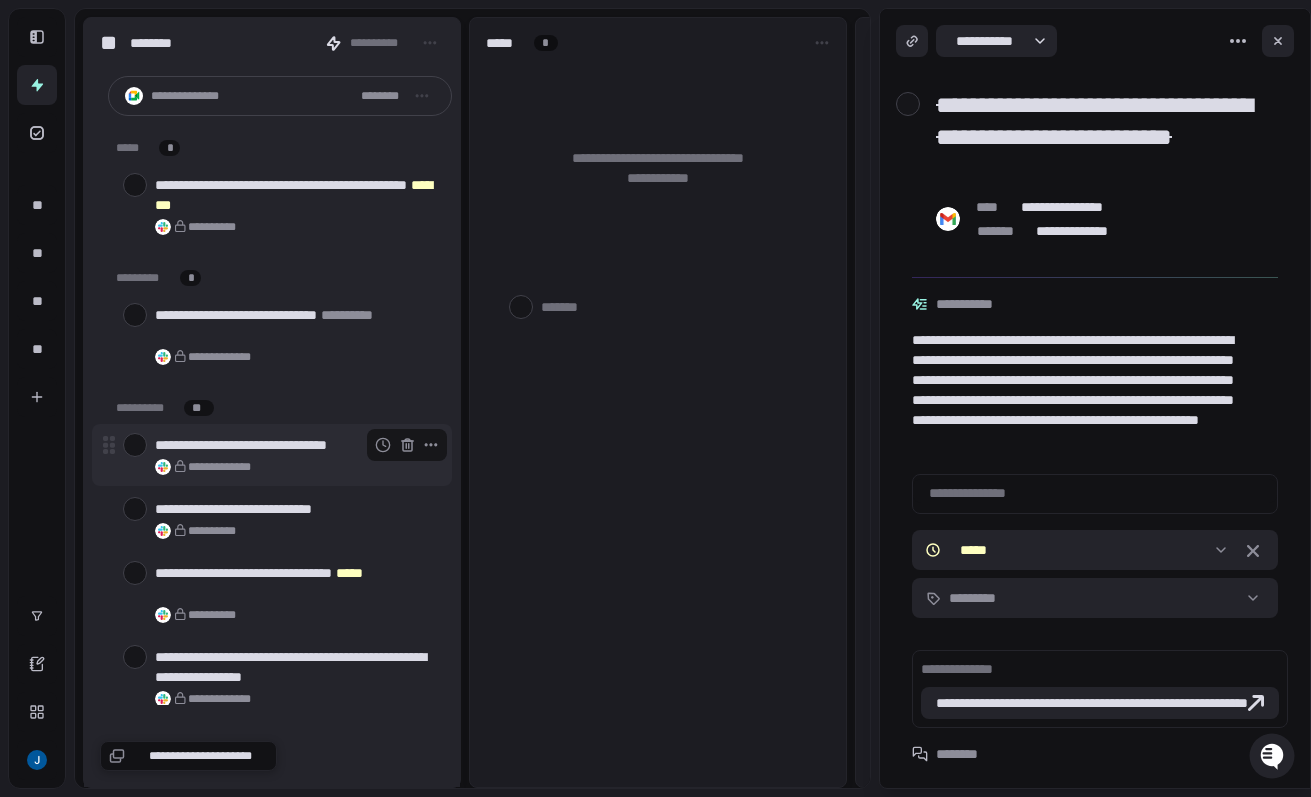 click at bounding box center (135, 445) 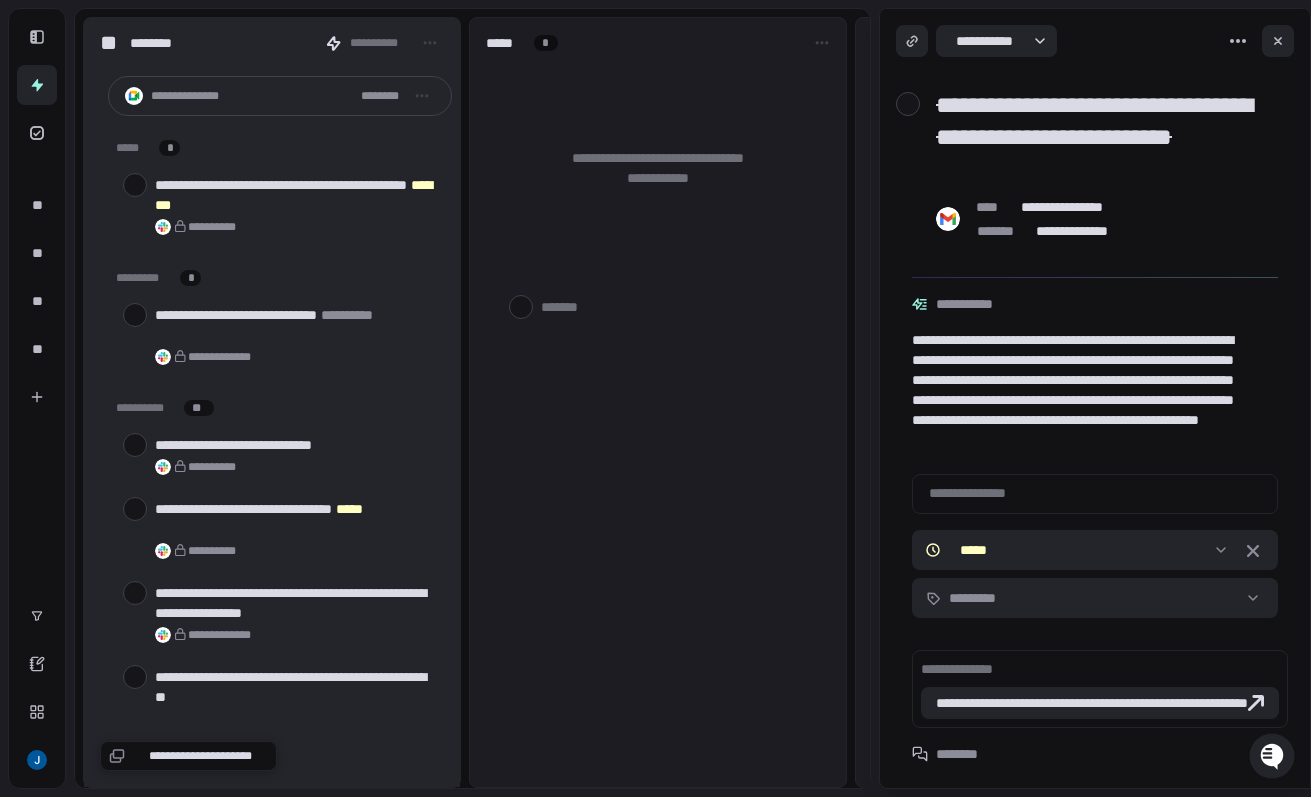 click at bounding box center [135, 445] 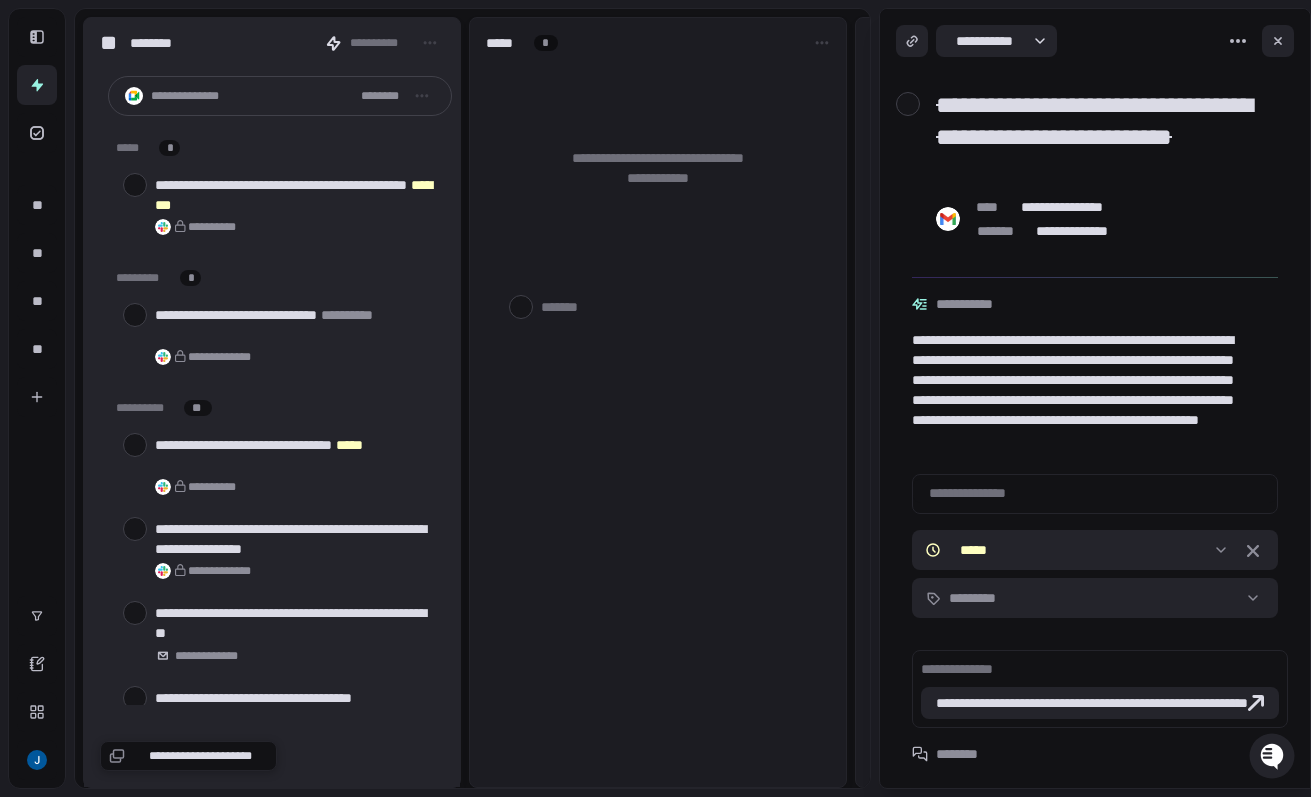 click at bounding box center (135, 445) 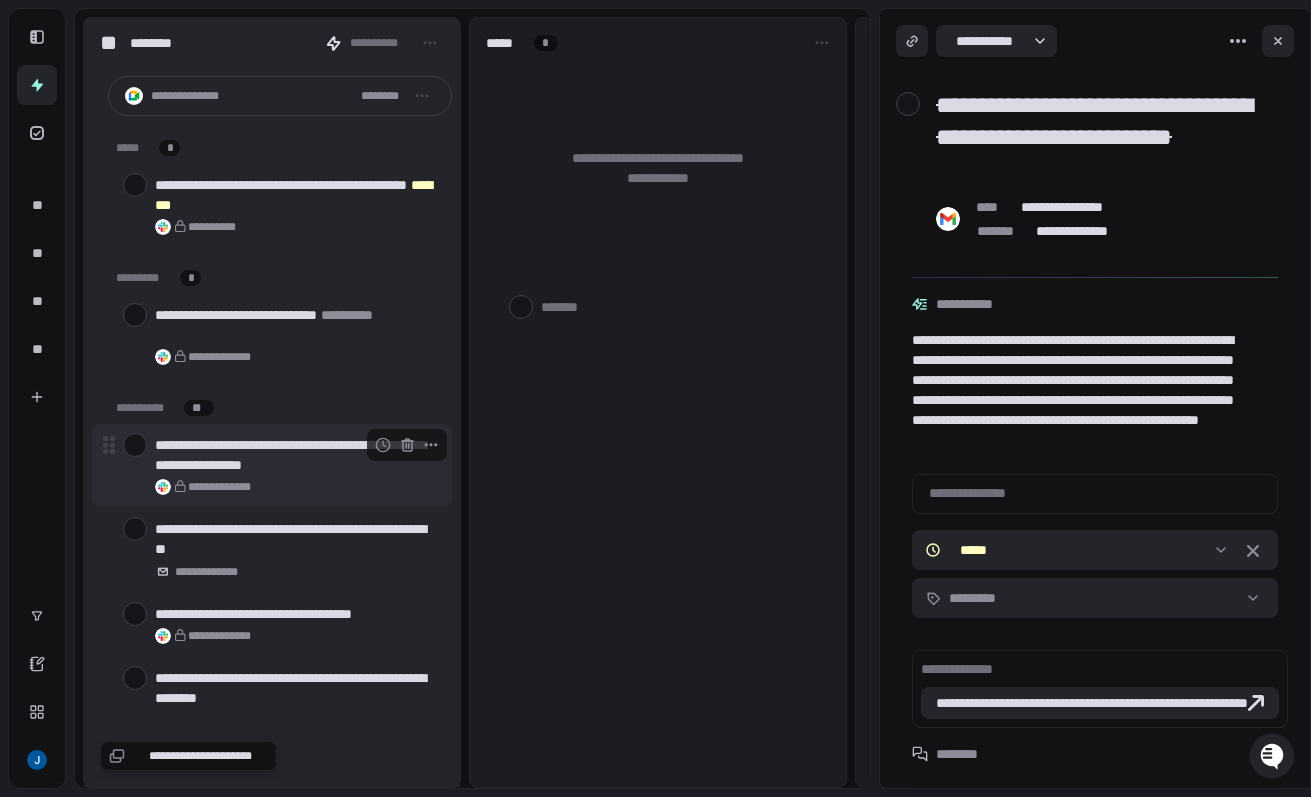 click at bounding box center [135, 445] 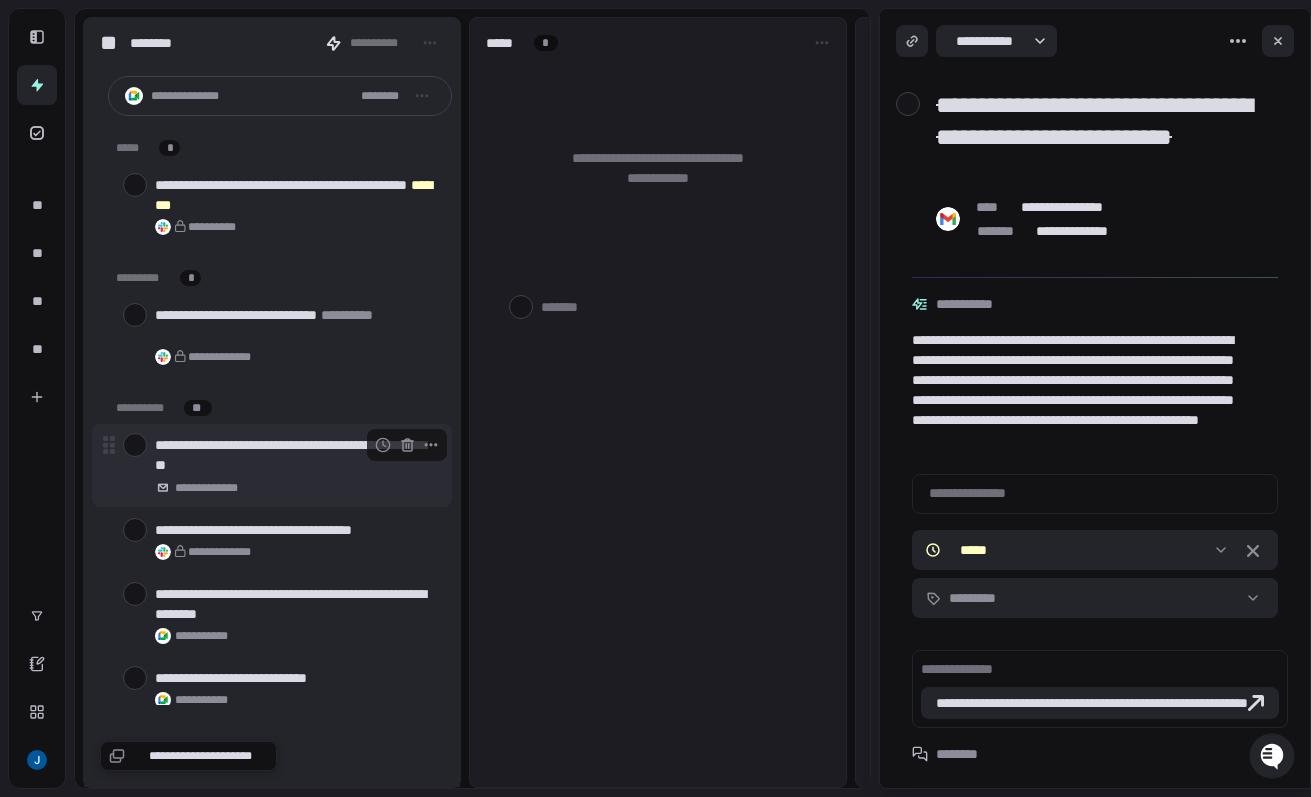 click on "**********" at bounding box center (295, 455) 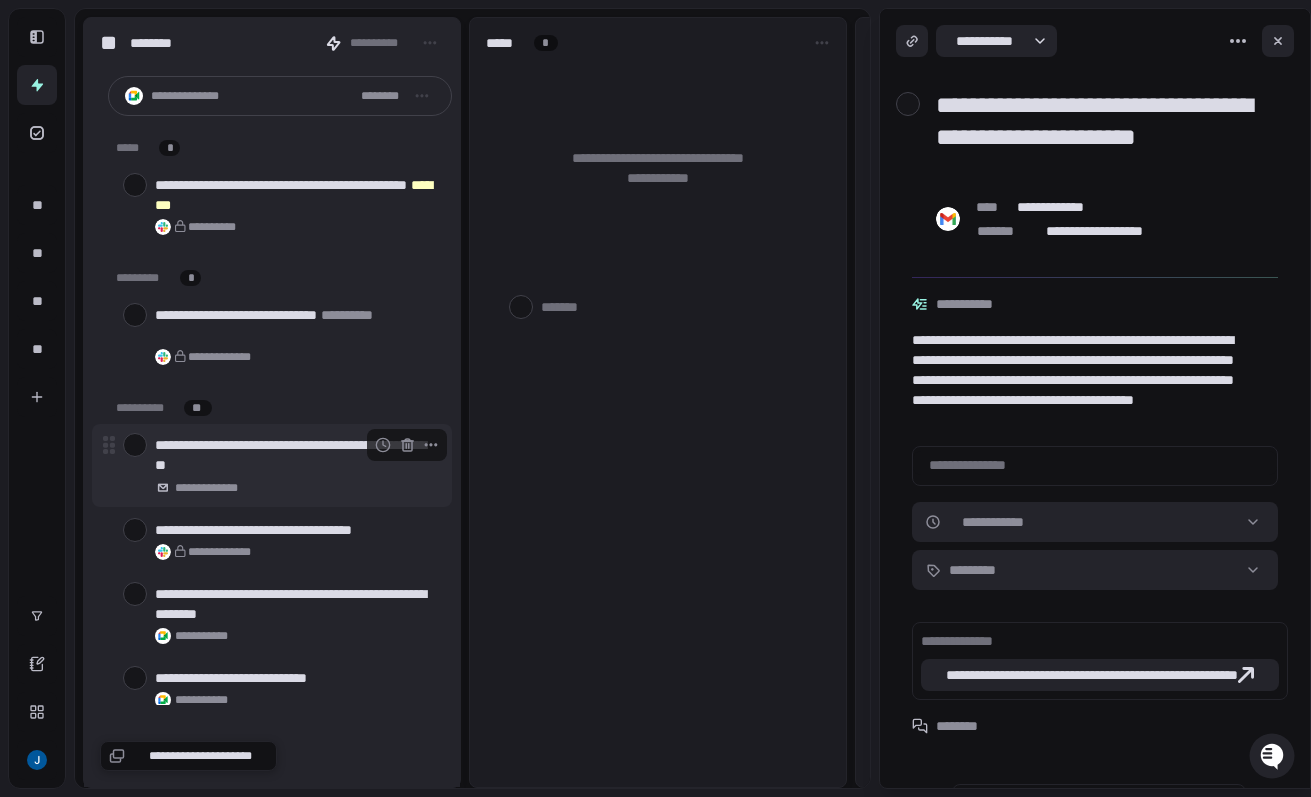 click at bounding box center [135, 445] 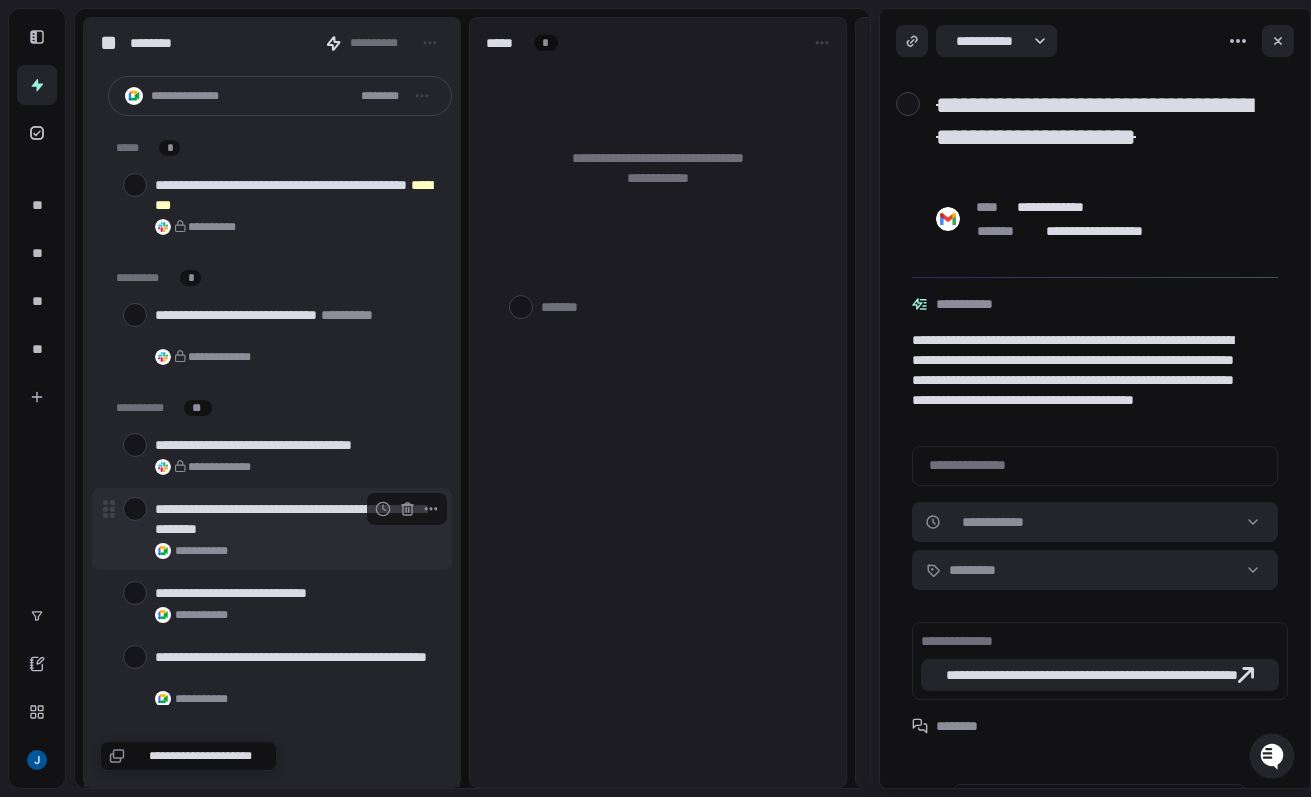 click at bounding box center [135, 509] 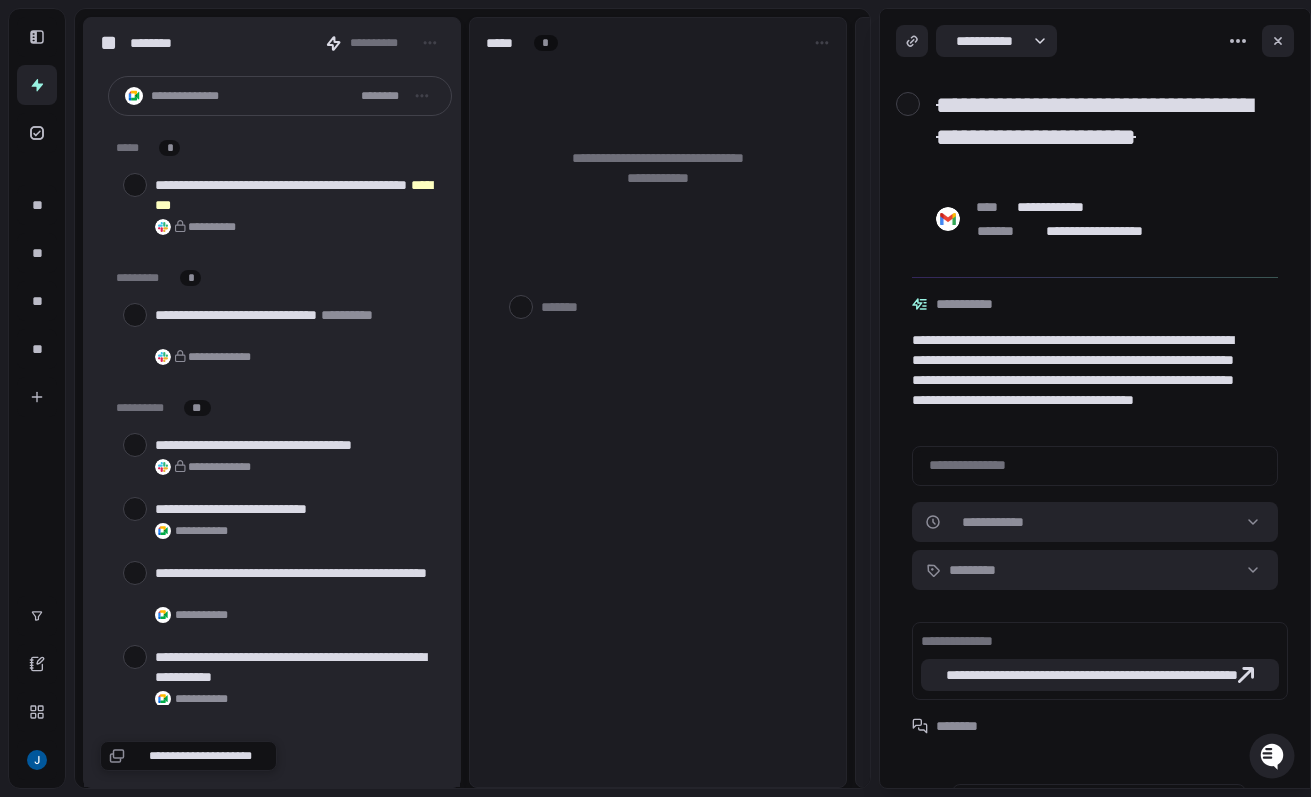 click at bounding box center (135, 509) 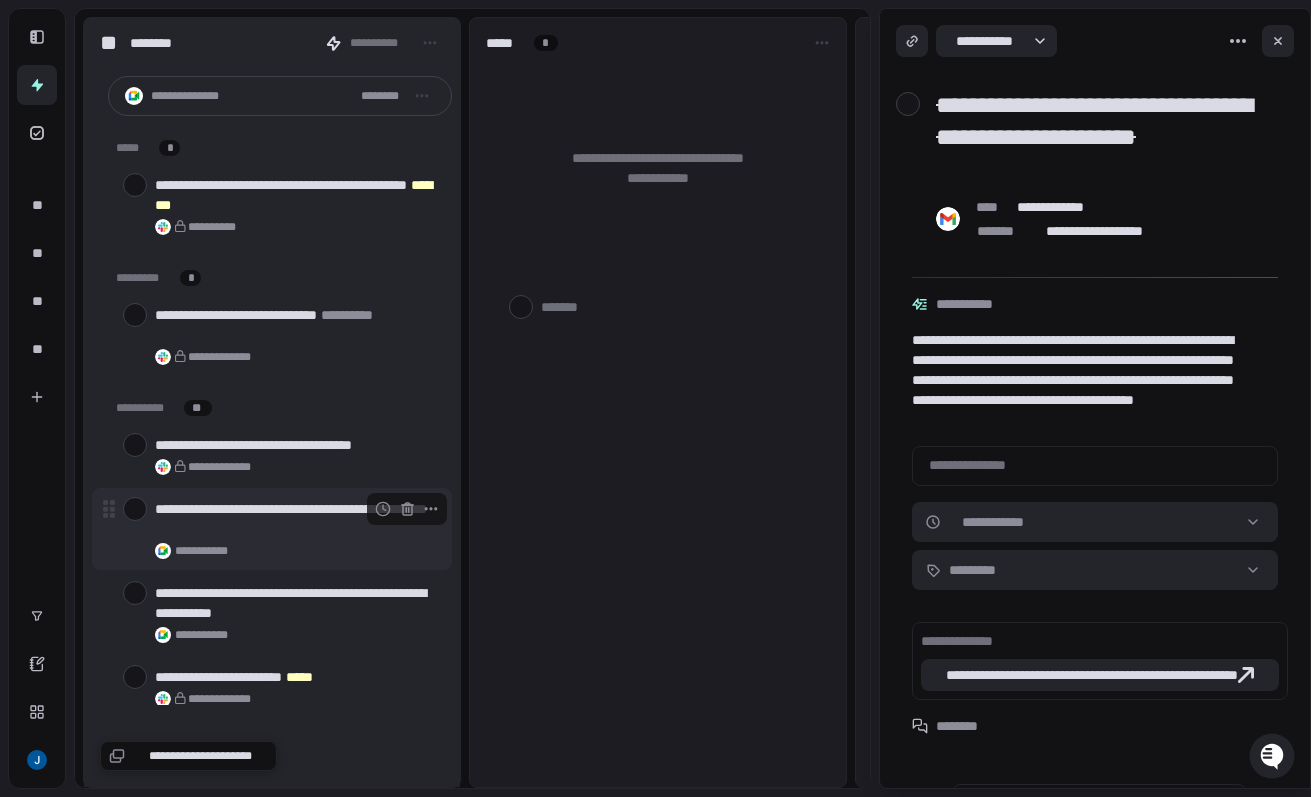 click at bounding box center [135, 509] 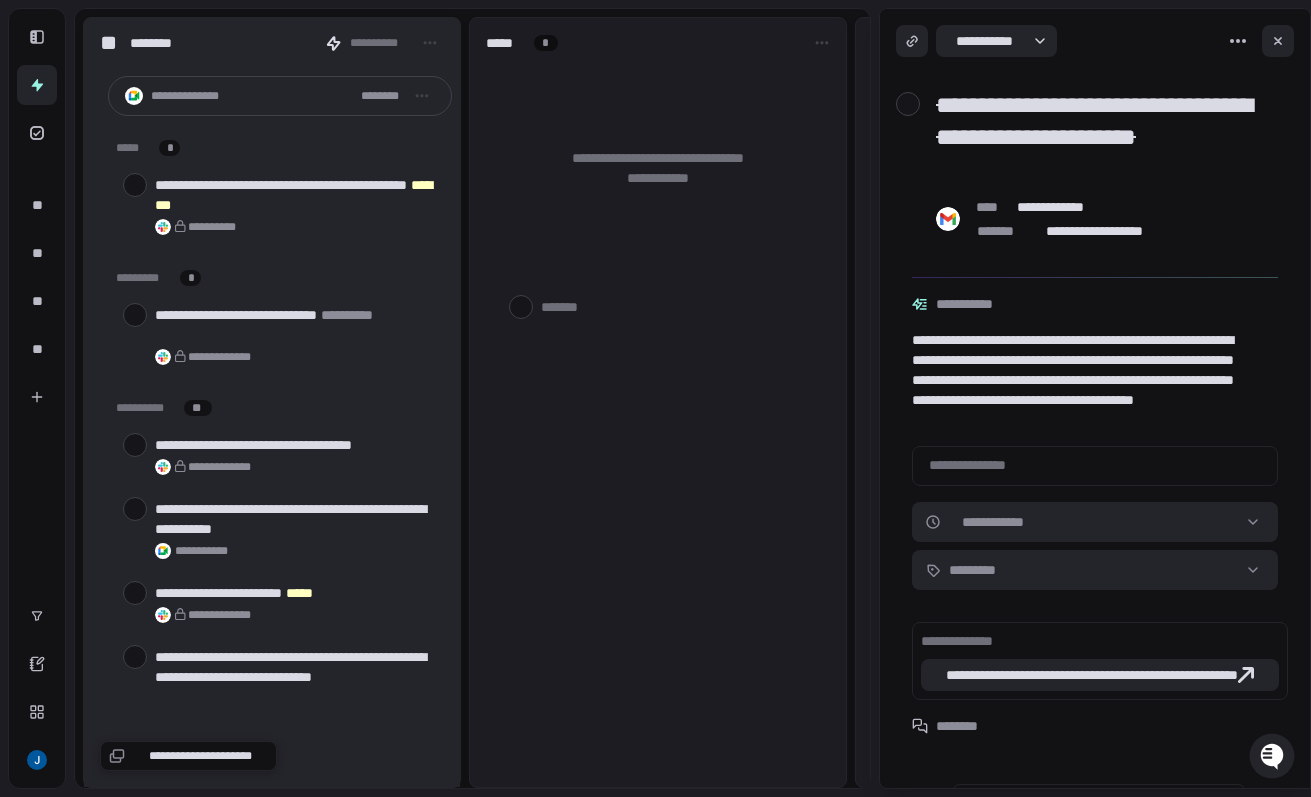 click at bounding box center [135, 509] 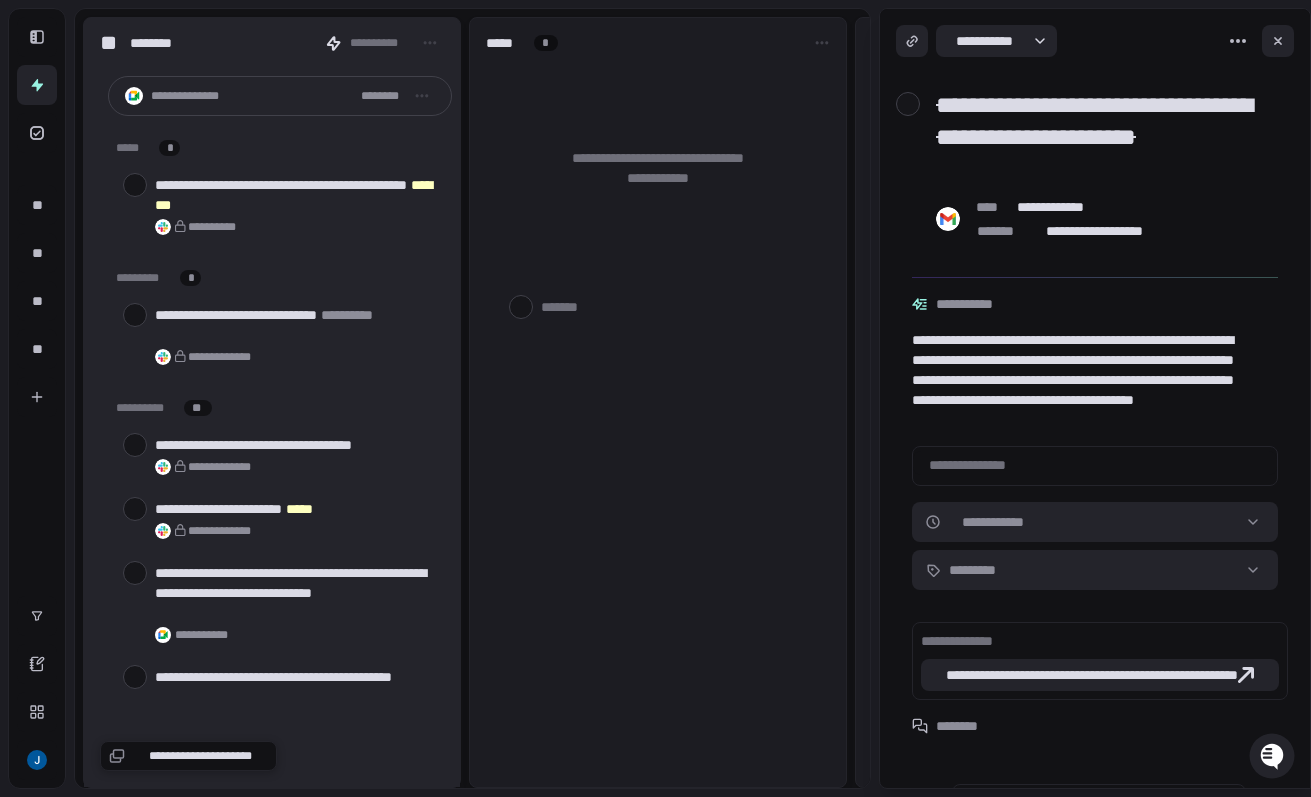 click at bounding box center (135, 509) 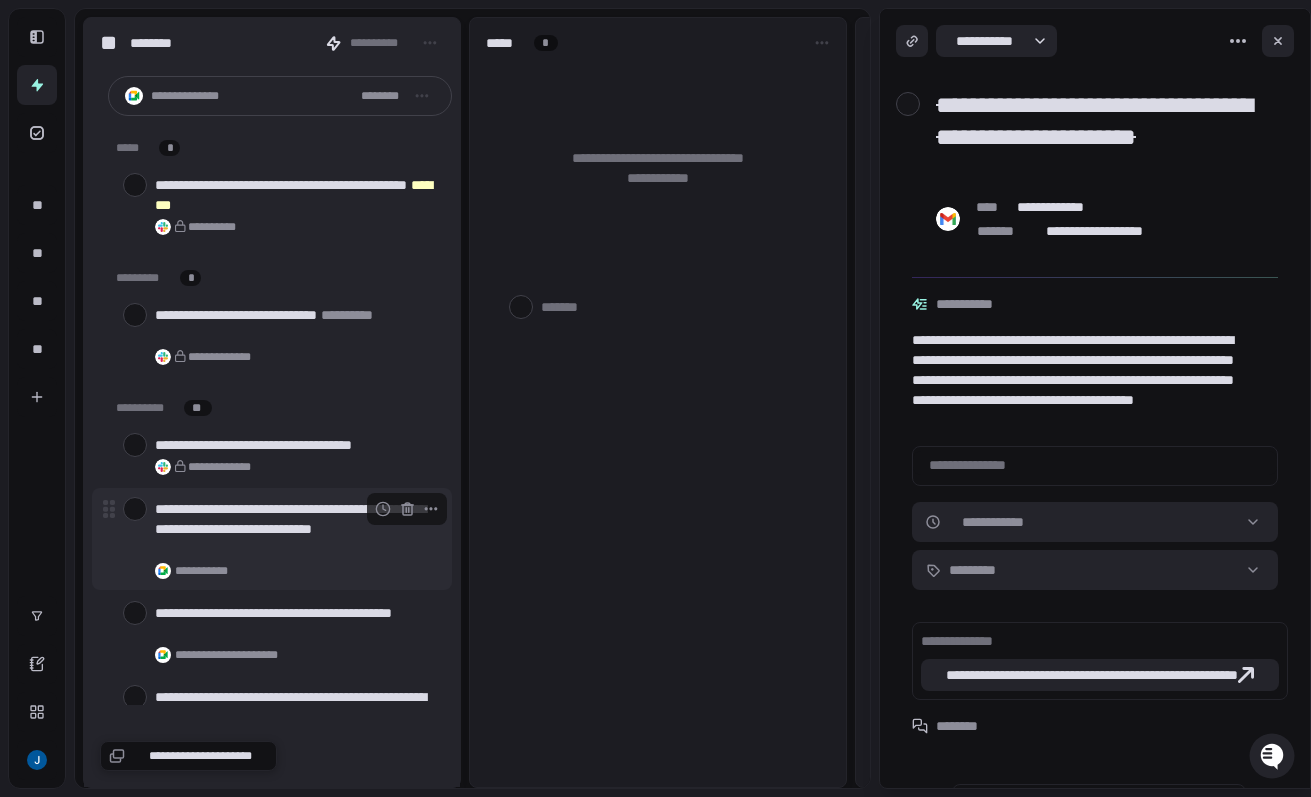 click at bounding box center (135, 509) 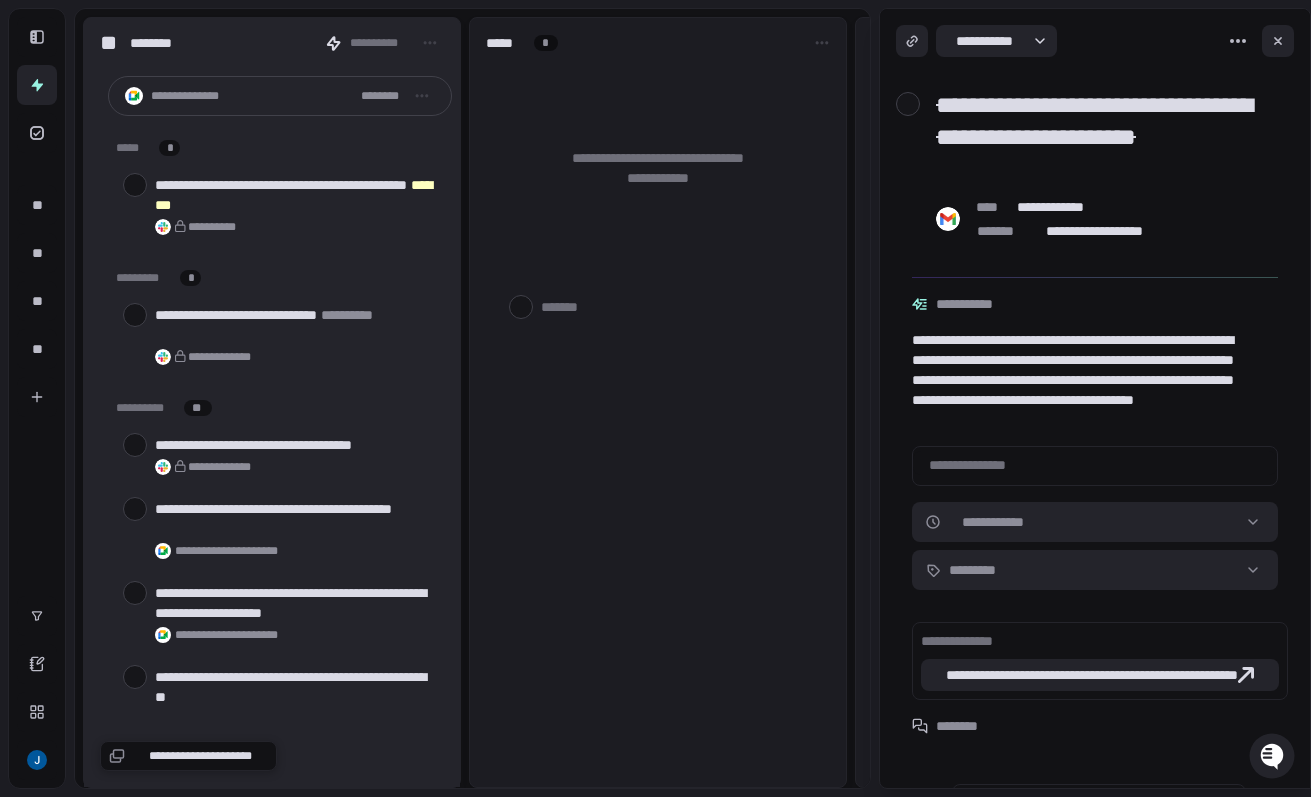 click at bounding box center [135, 509] 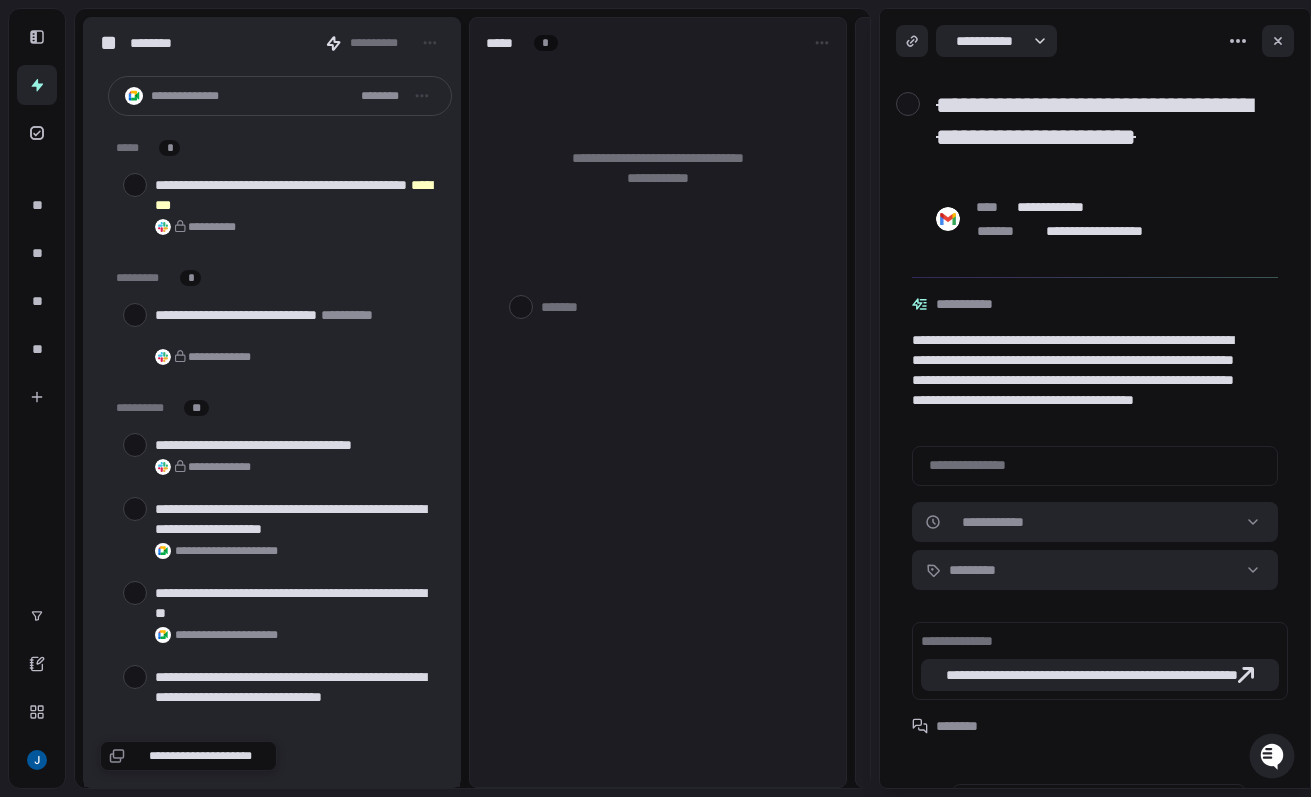click at bounding box center (135, 509) 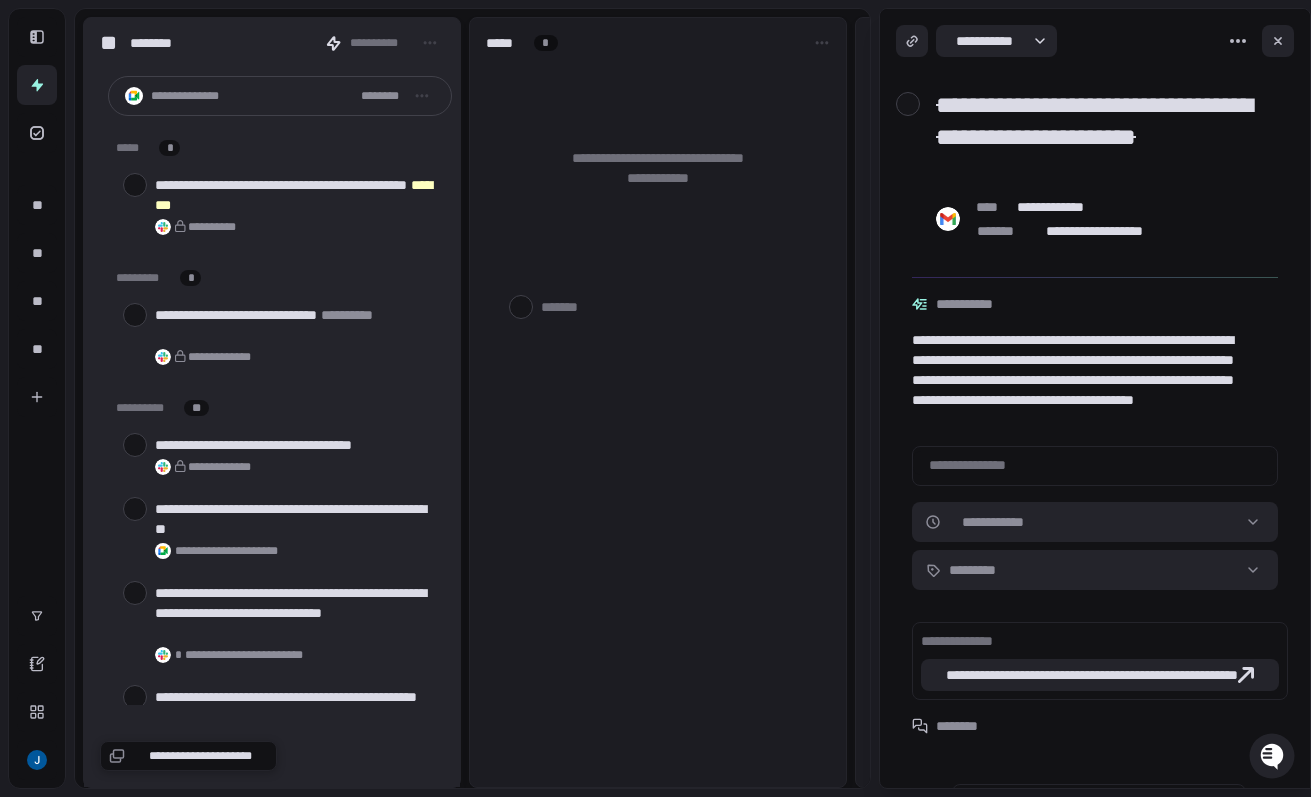 click at bounding box center (135, 509) 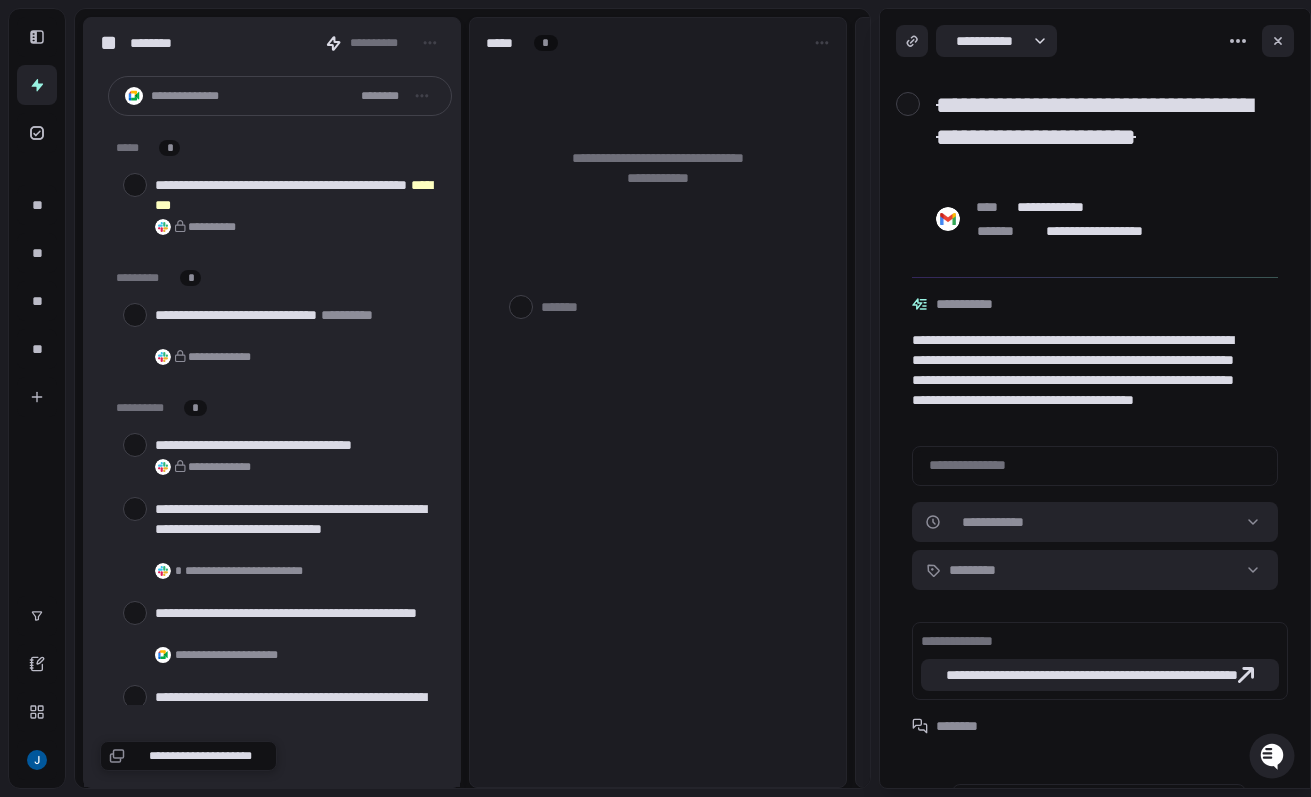 click at bounding box center [135, 509] 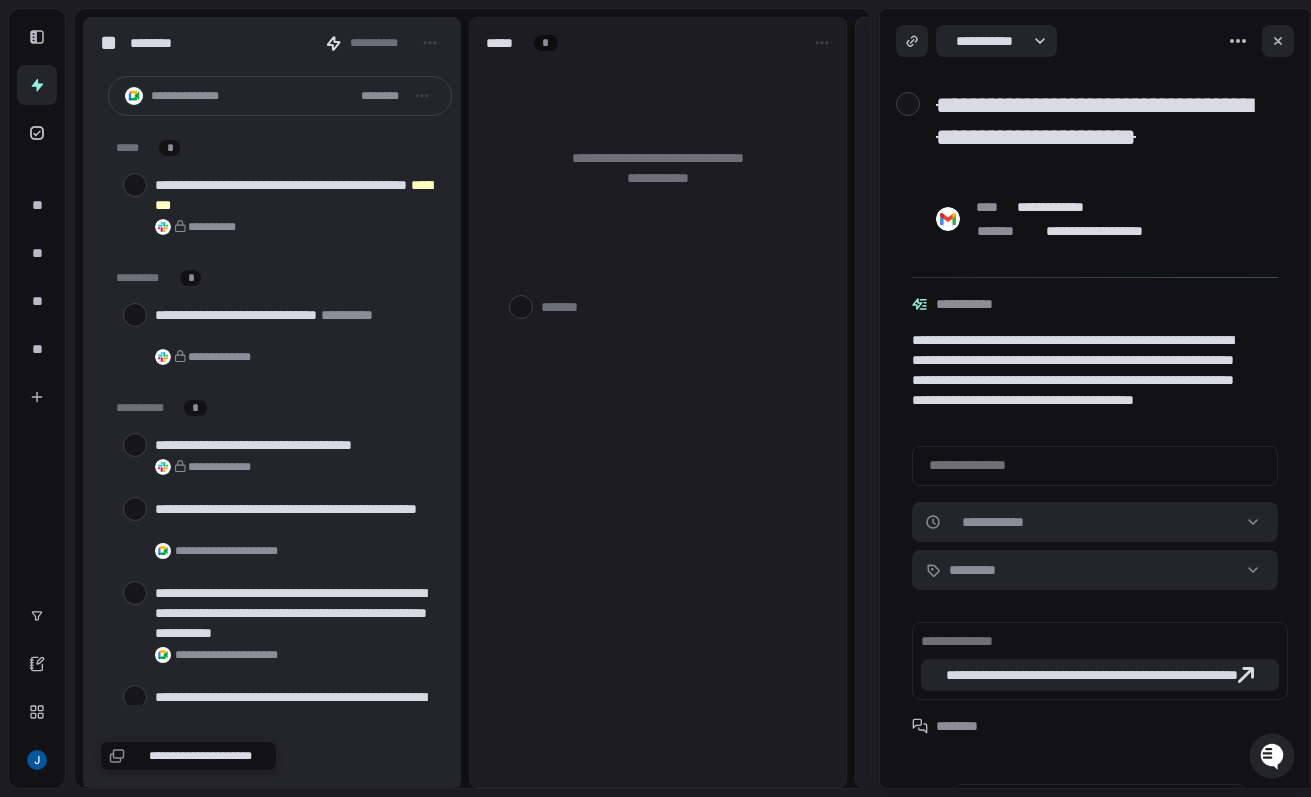 click at bounding box center (135, 509) 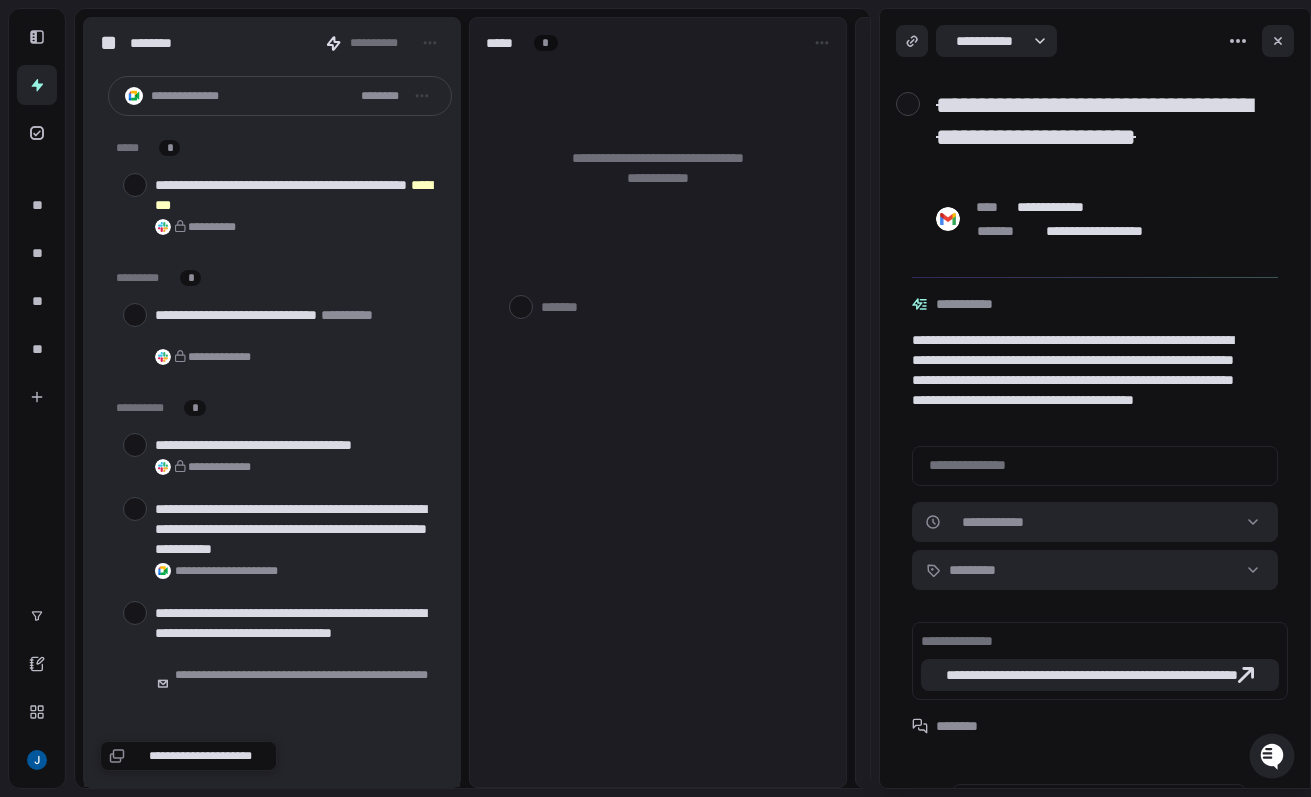 click at bounding box center (135, 509) 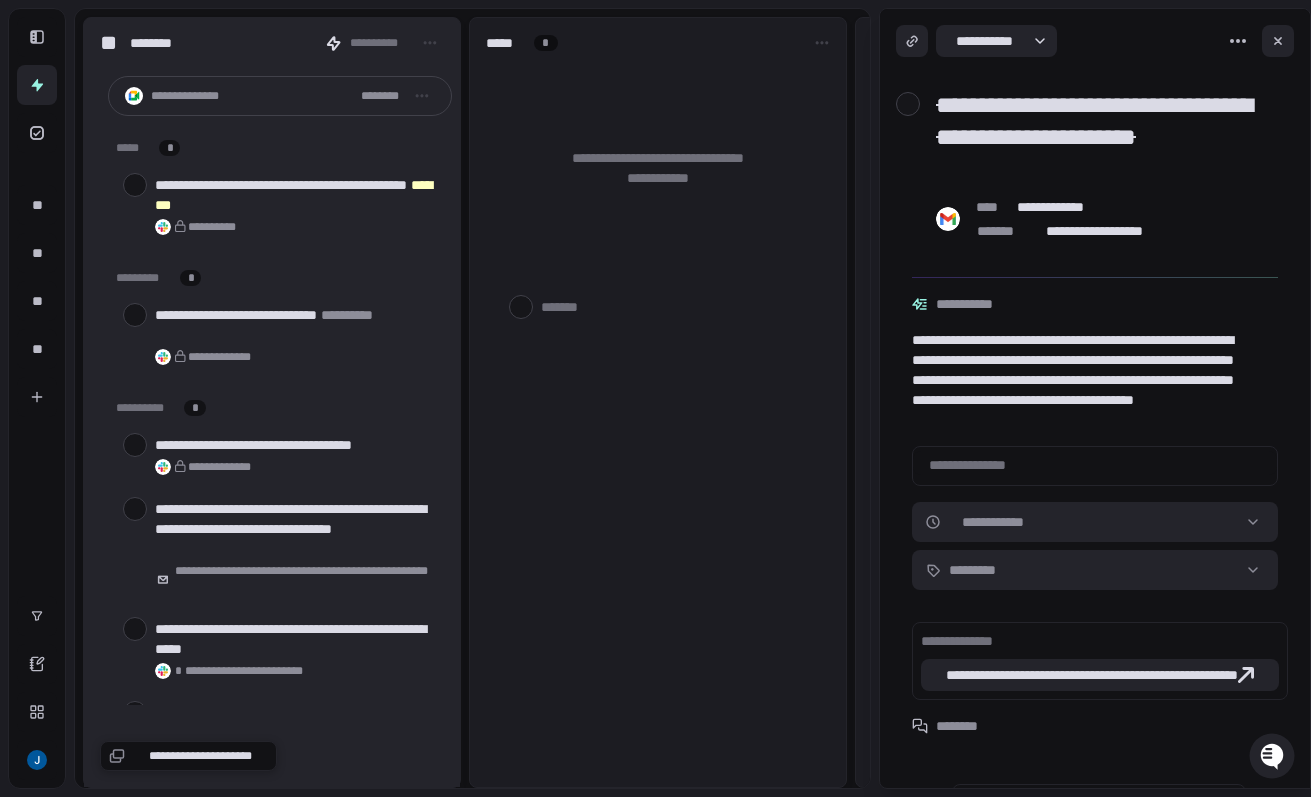 click at bounding box center (135, 509) 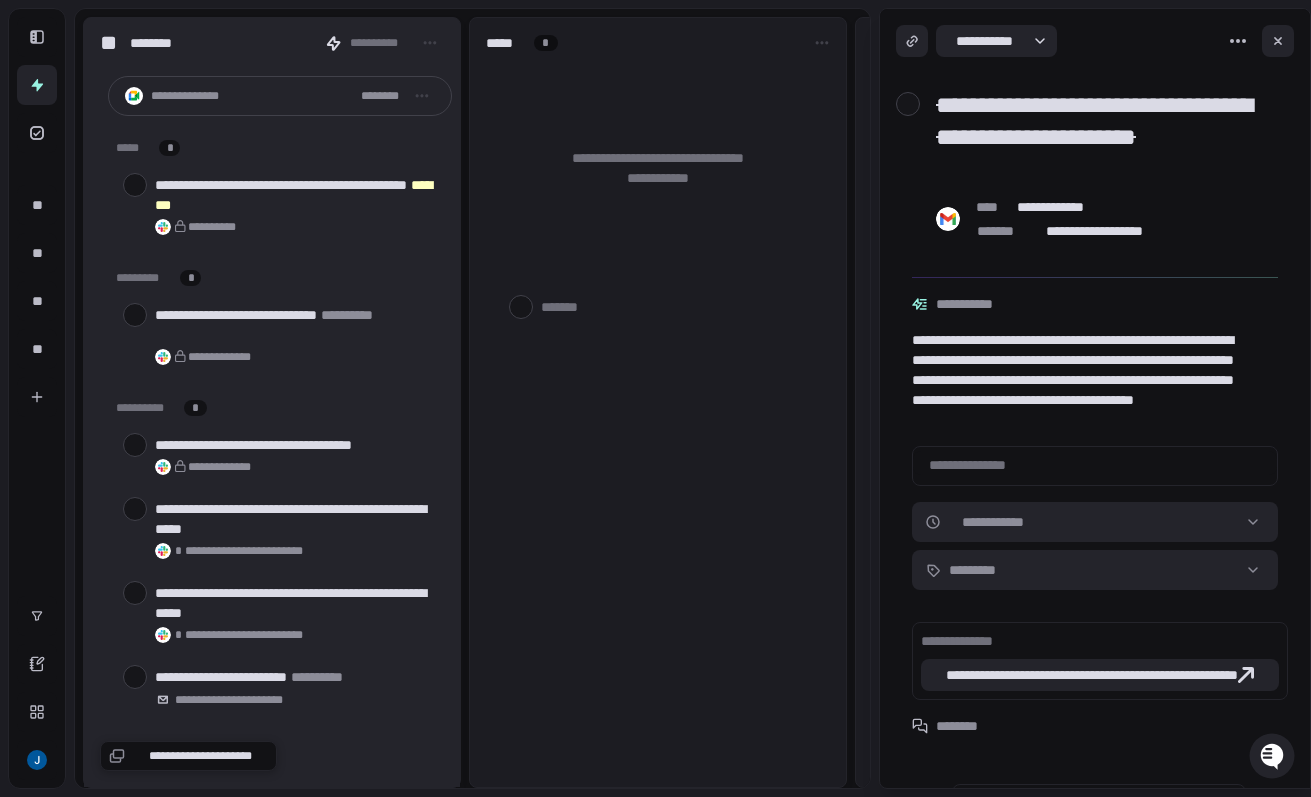 click at bounding box center (135, 509) 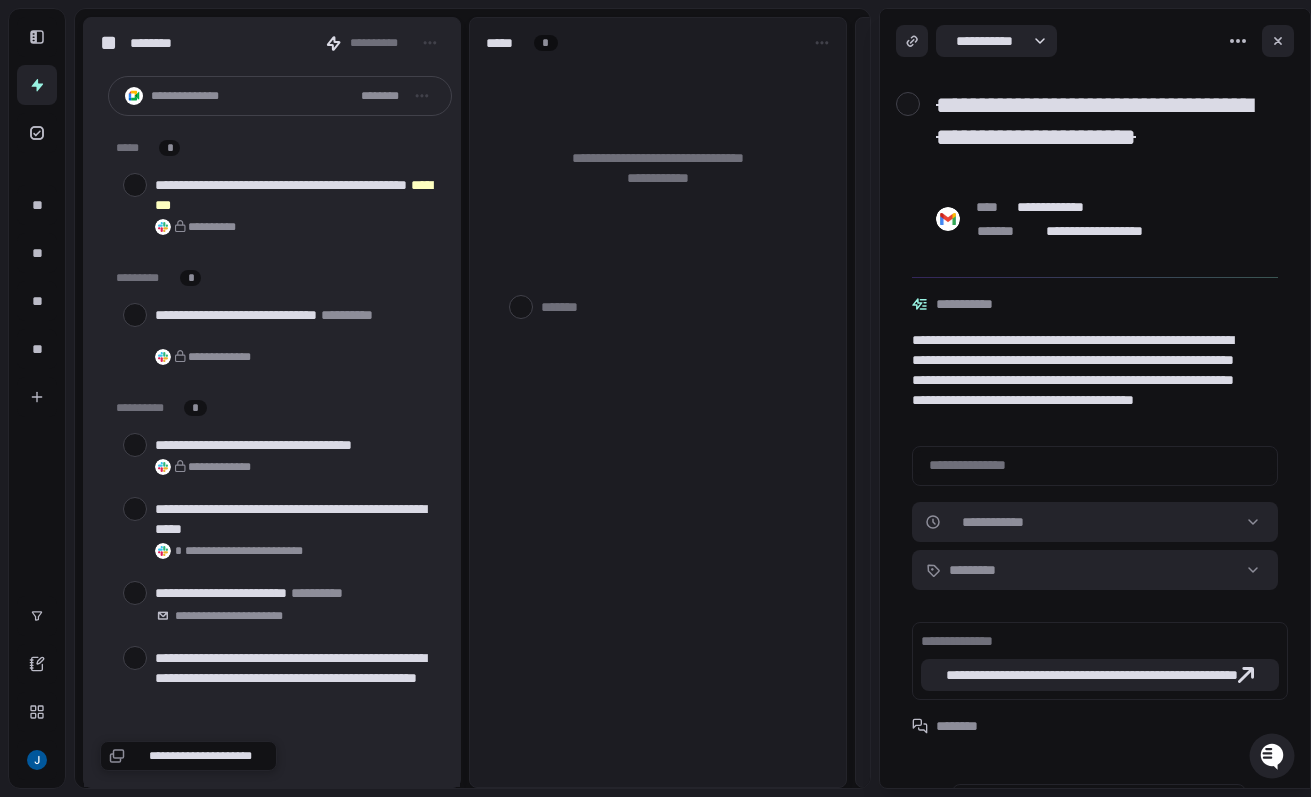 click at bounding box center (135, 509) 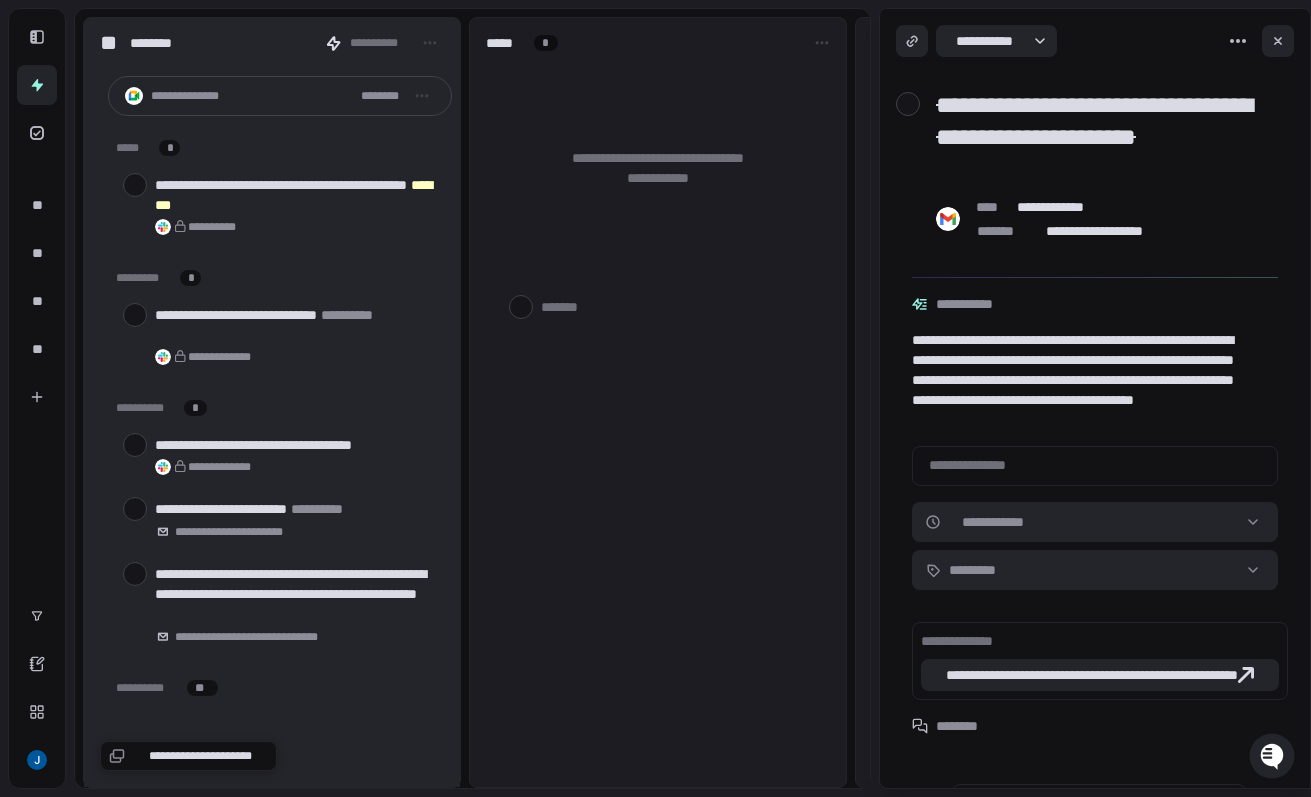 click at bounding box center [135, 509] 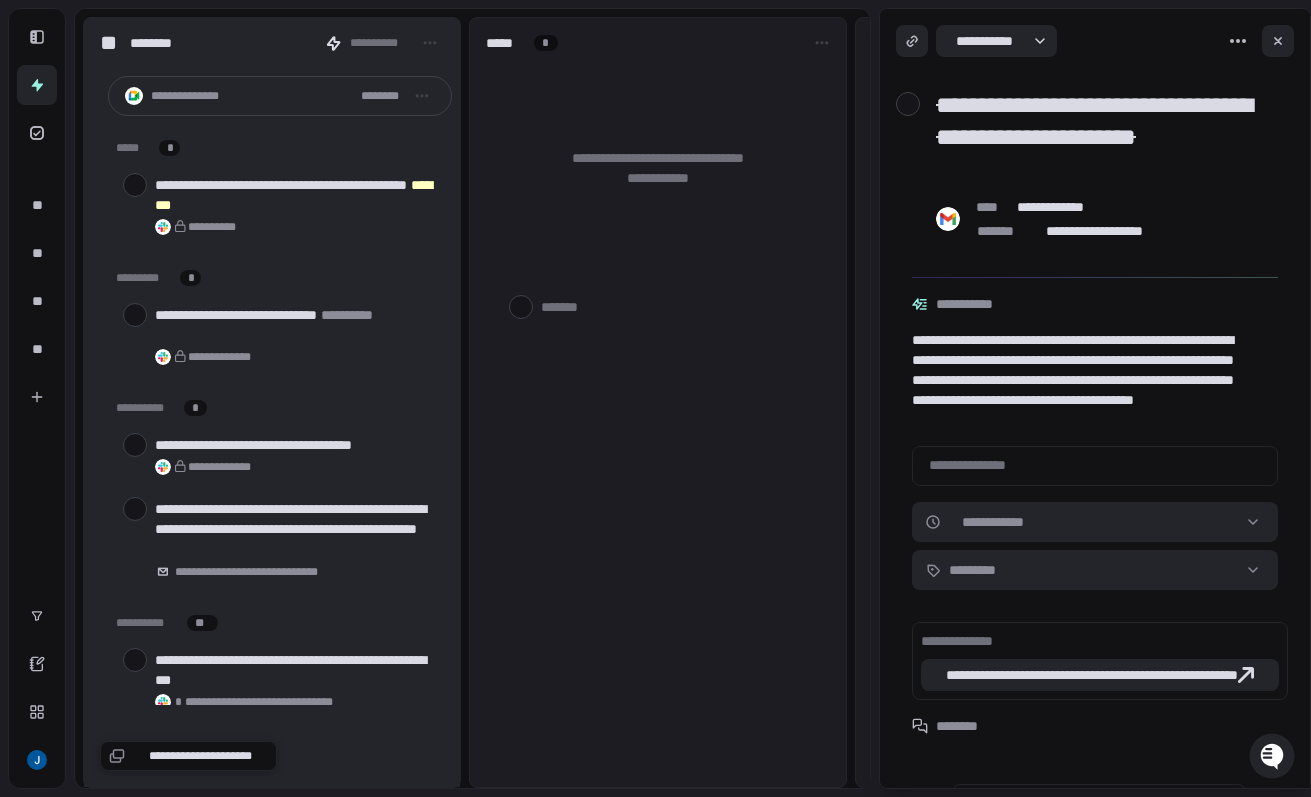 click at bounding box center (135, 509) 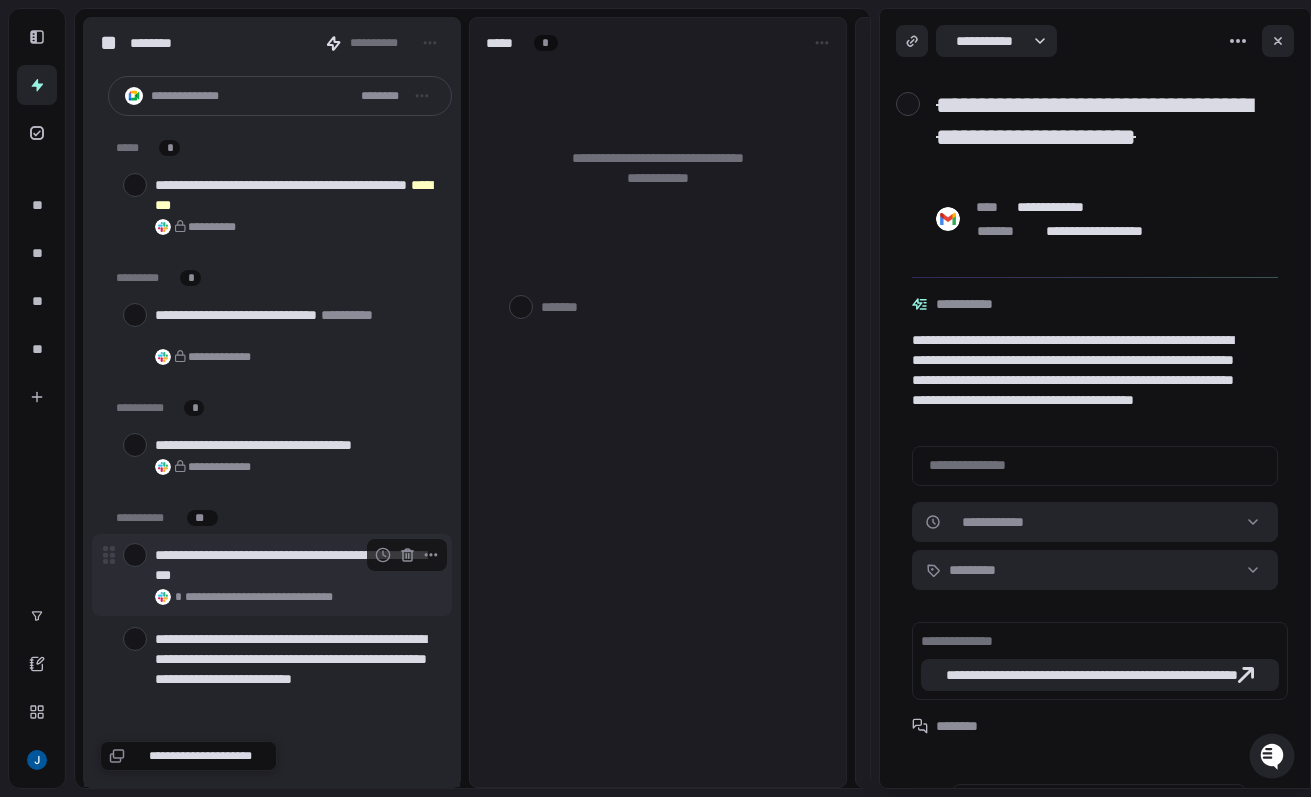 scroll, scrollTop: 32, scrollLeft: 0, axis: vertical 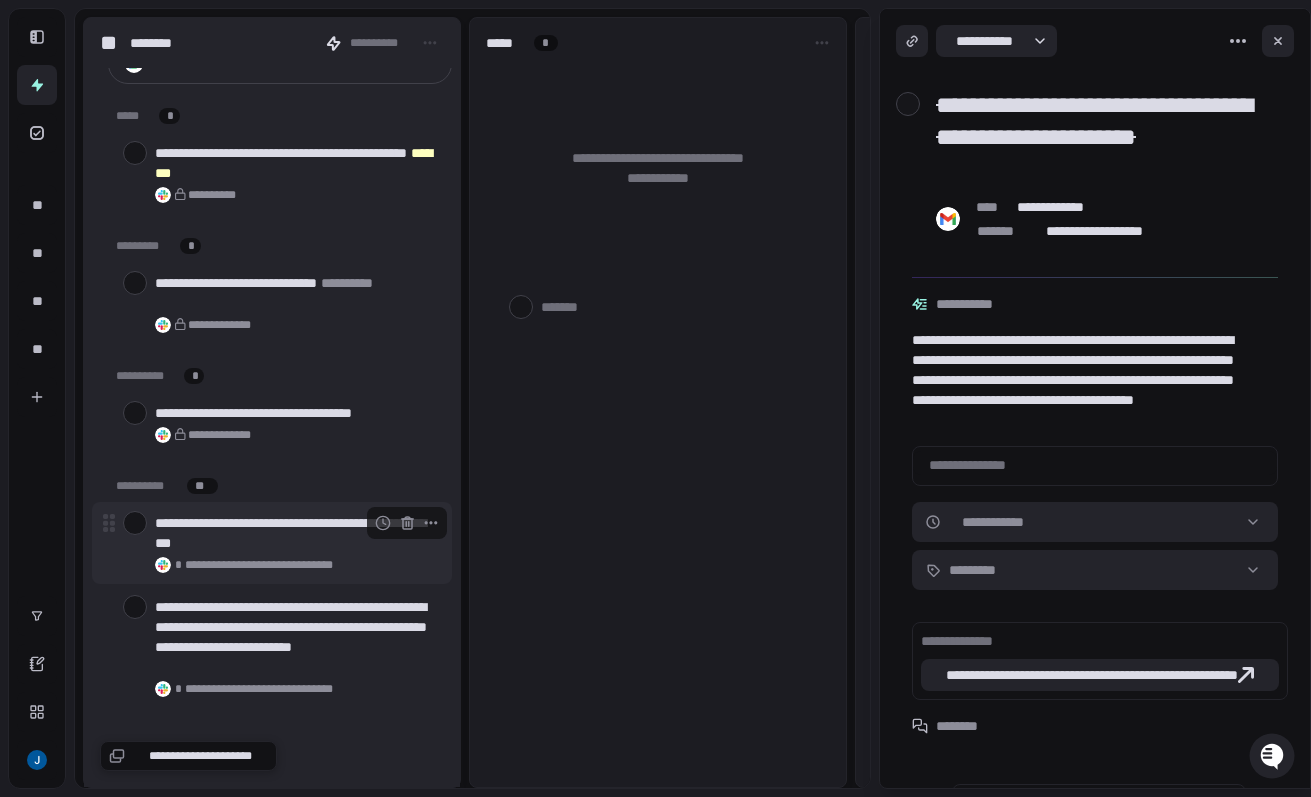 click at bounding box center (135, 523) 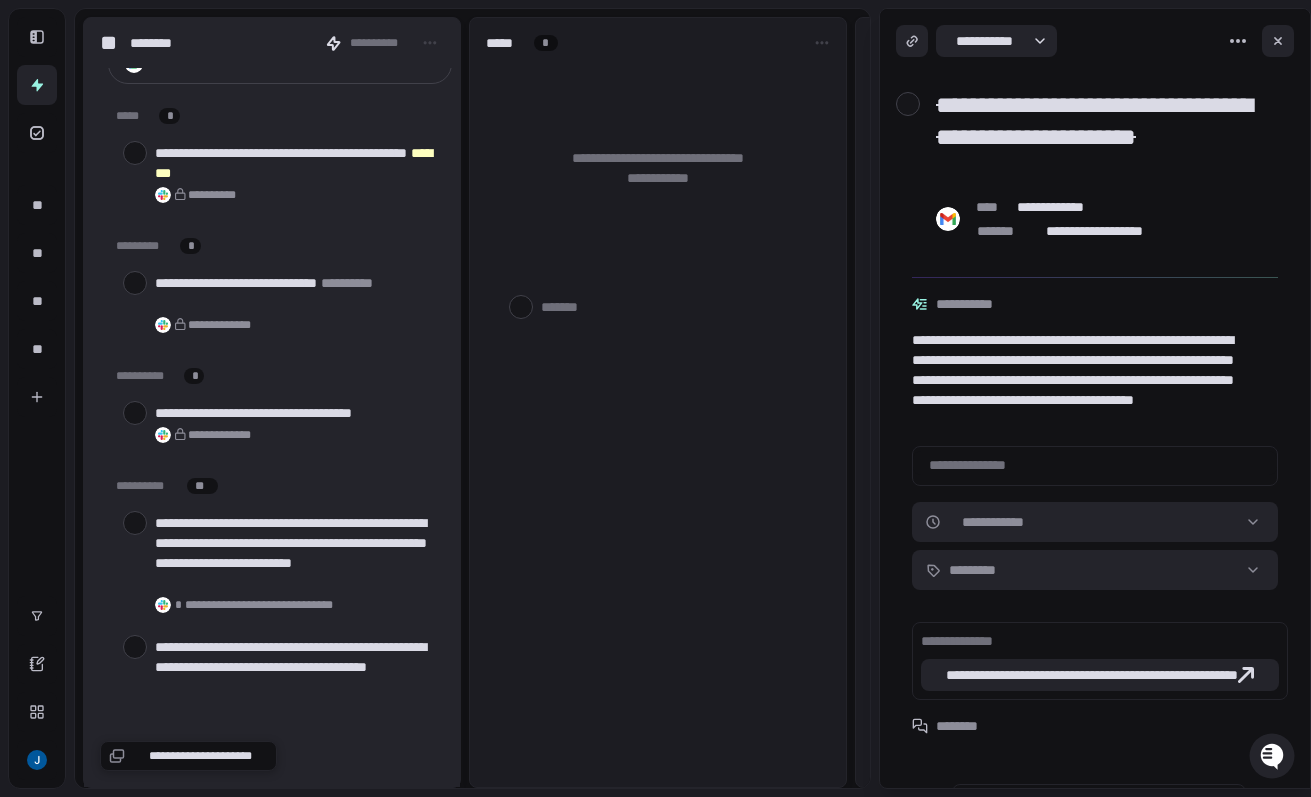 click at bounding box center (135, 523) 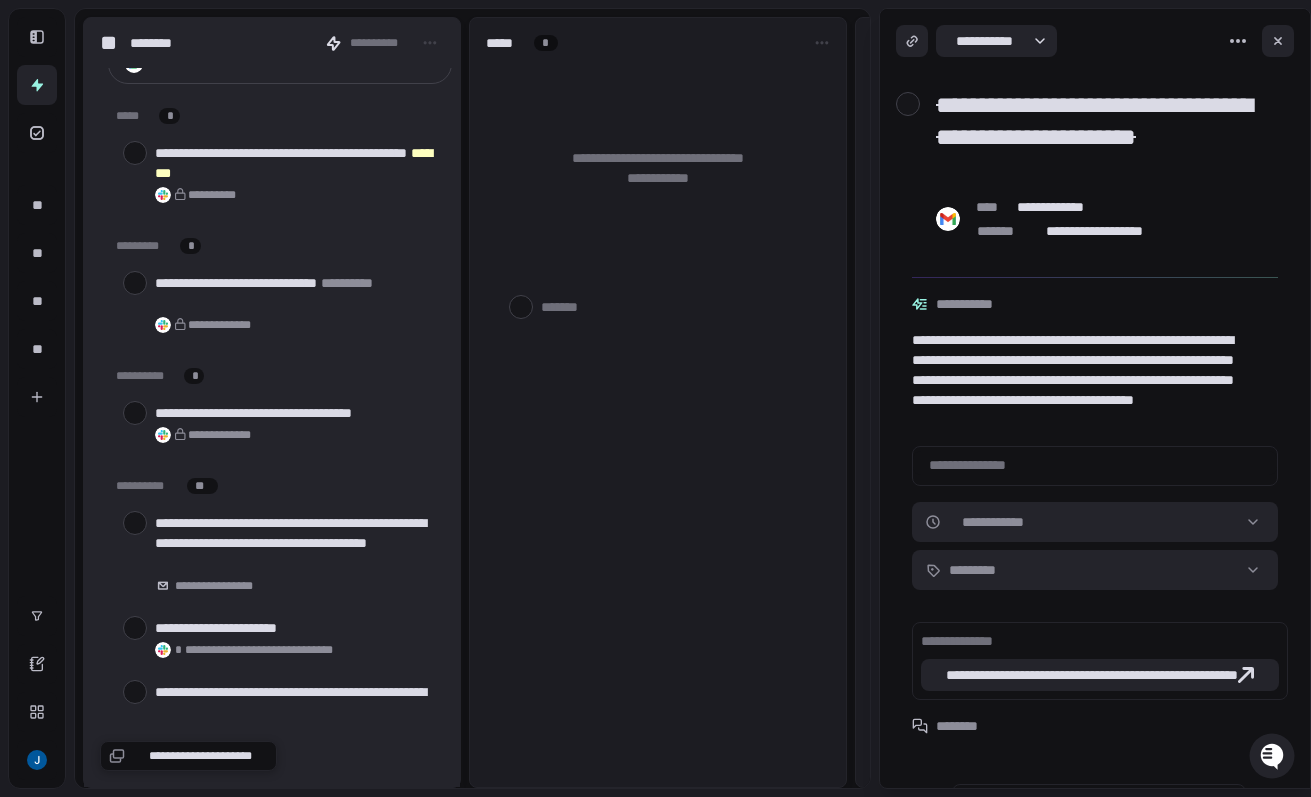 click at bounding box center [135, 523] 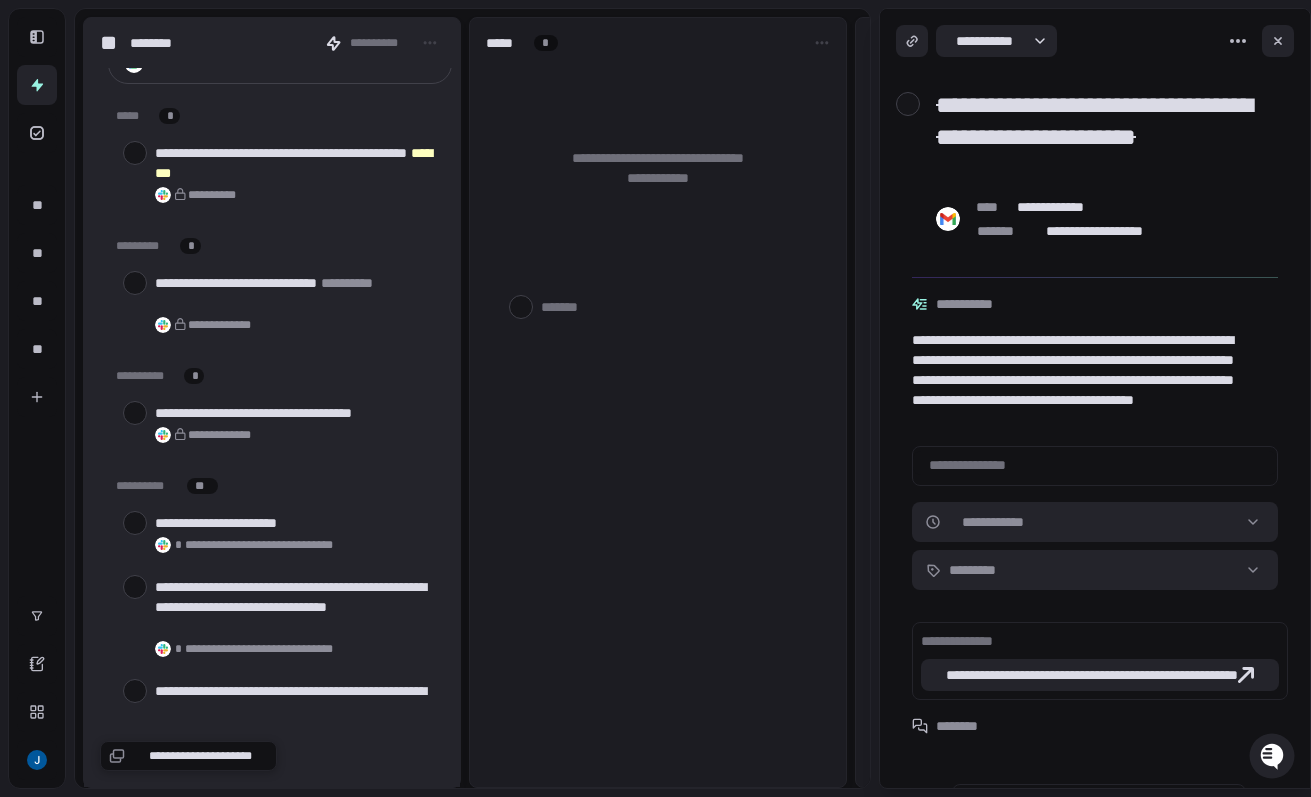 click at bounding box center (135, 523) 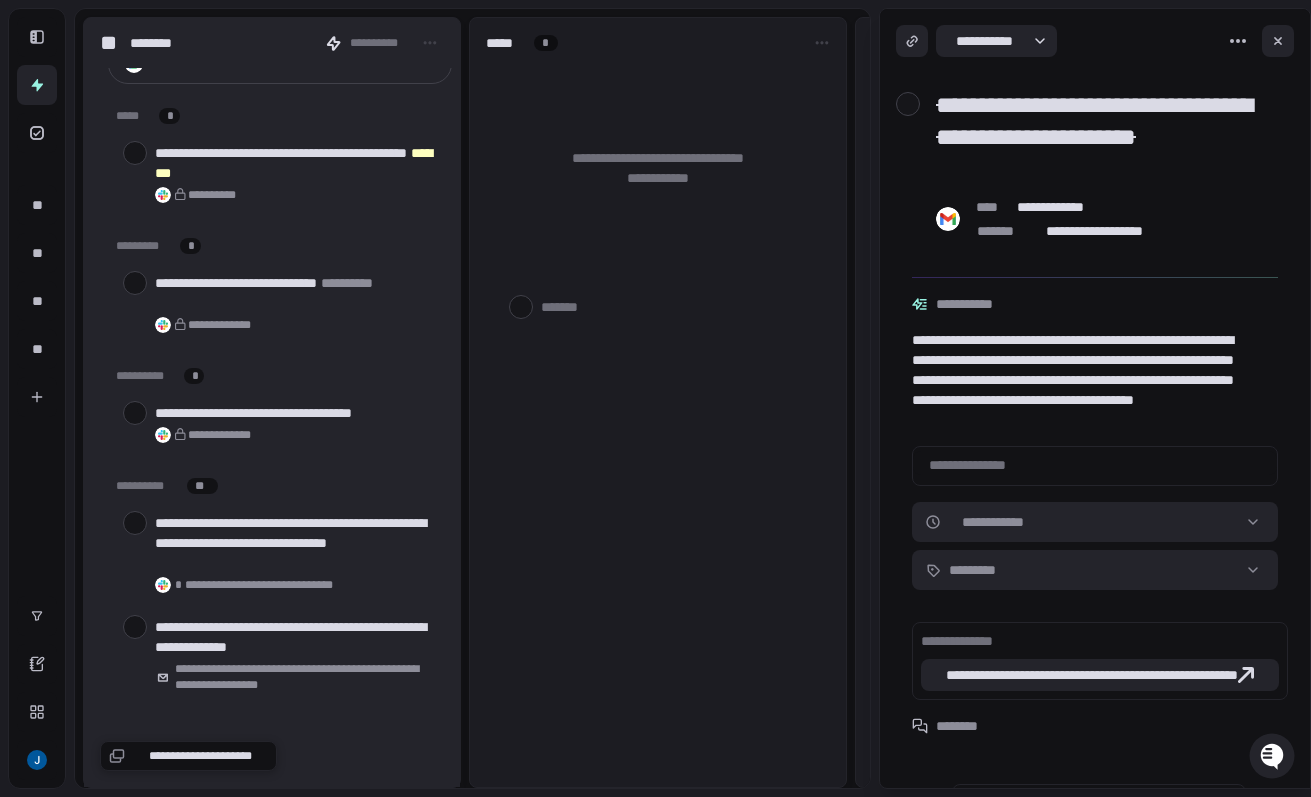 click at bounding box center (135, 523) 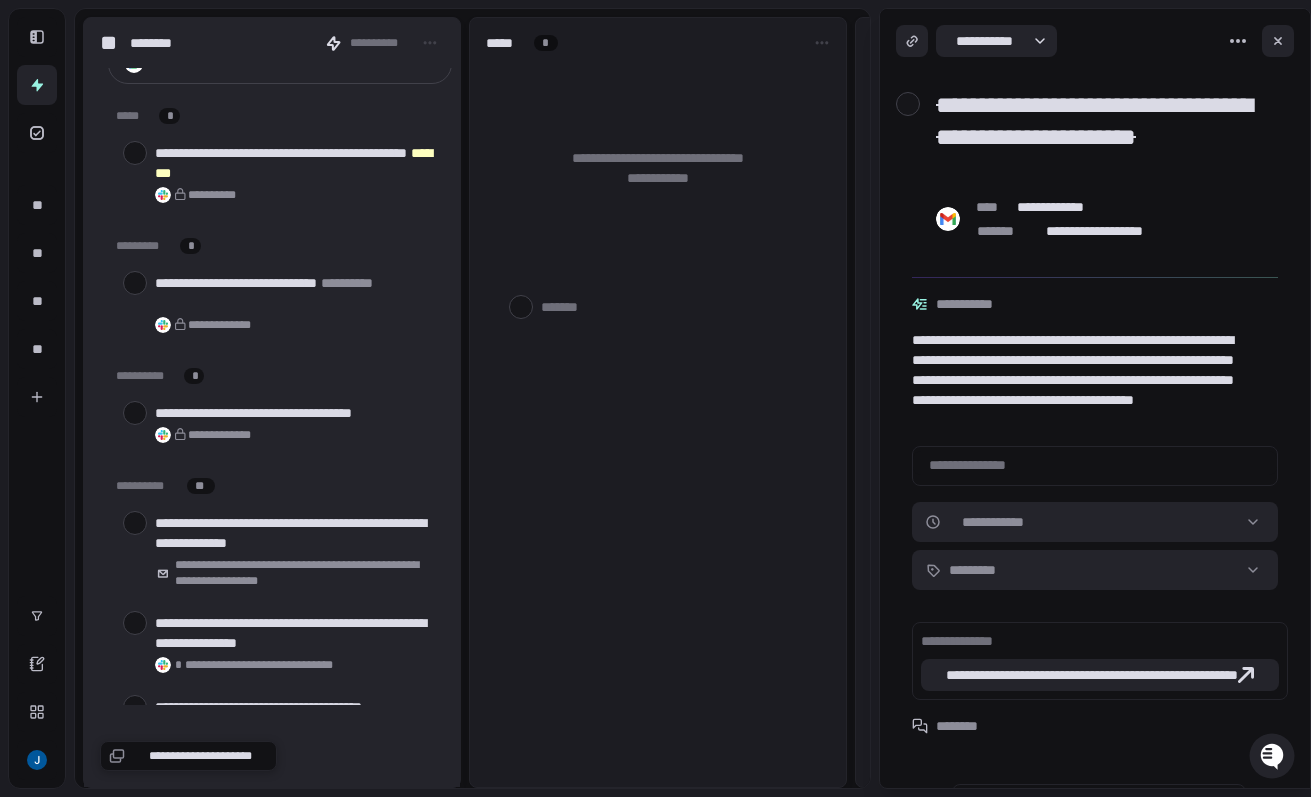 click at bounding box center (135, 523) 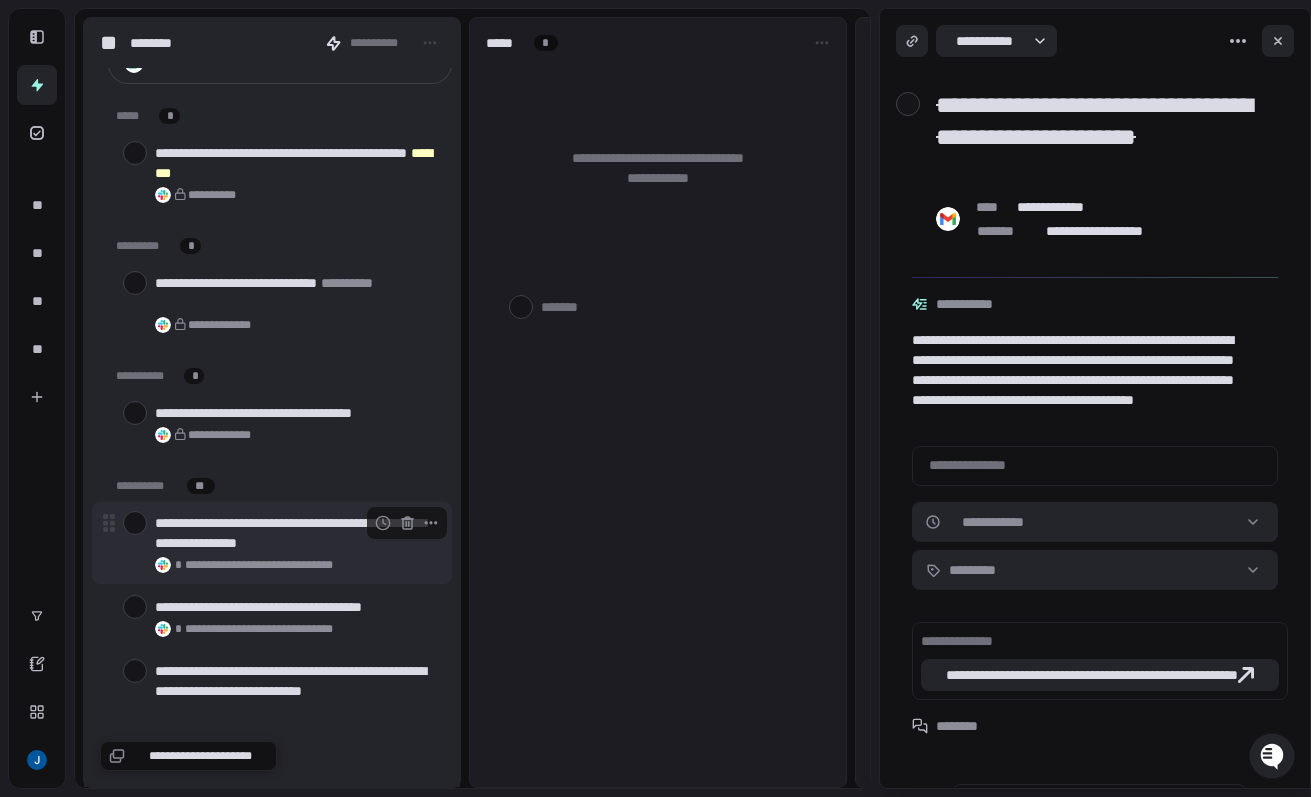 click at bounding box center (135, 523) 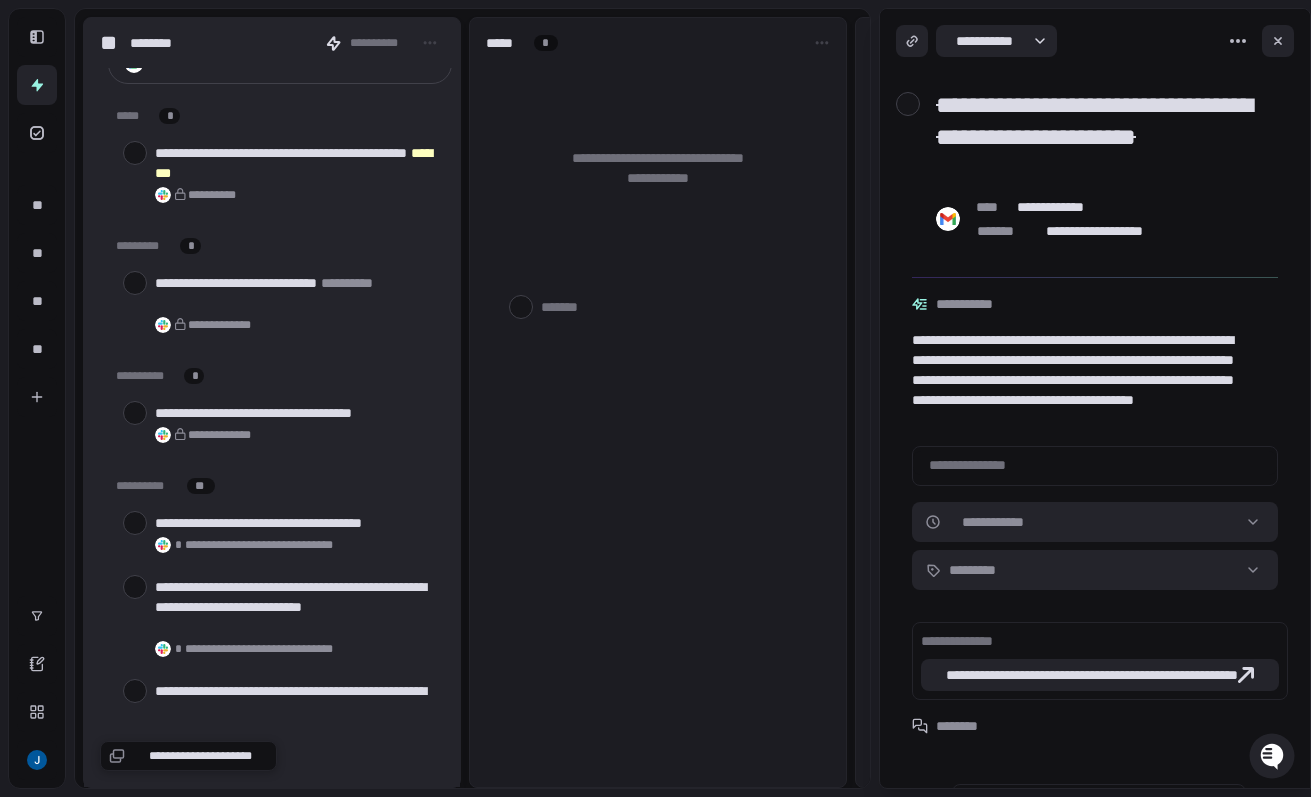 click at bounding box center (135, 523) 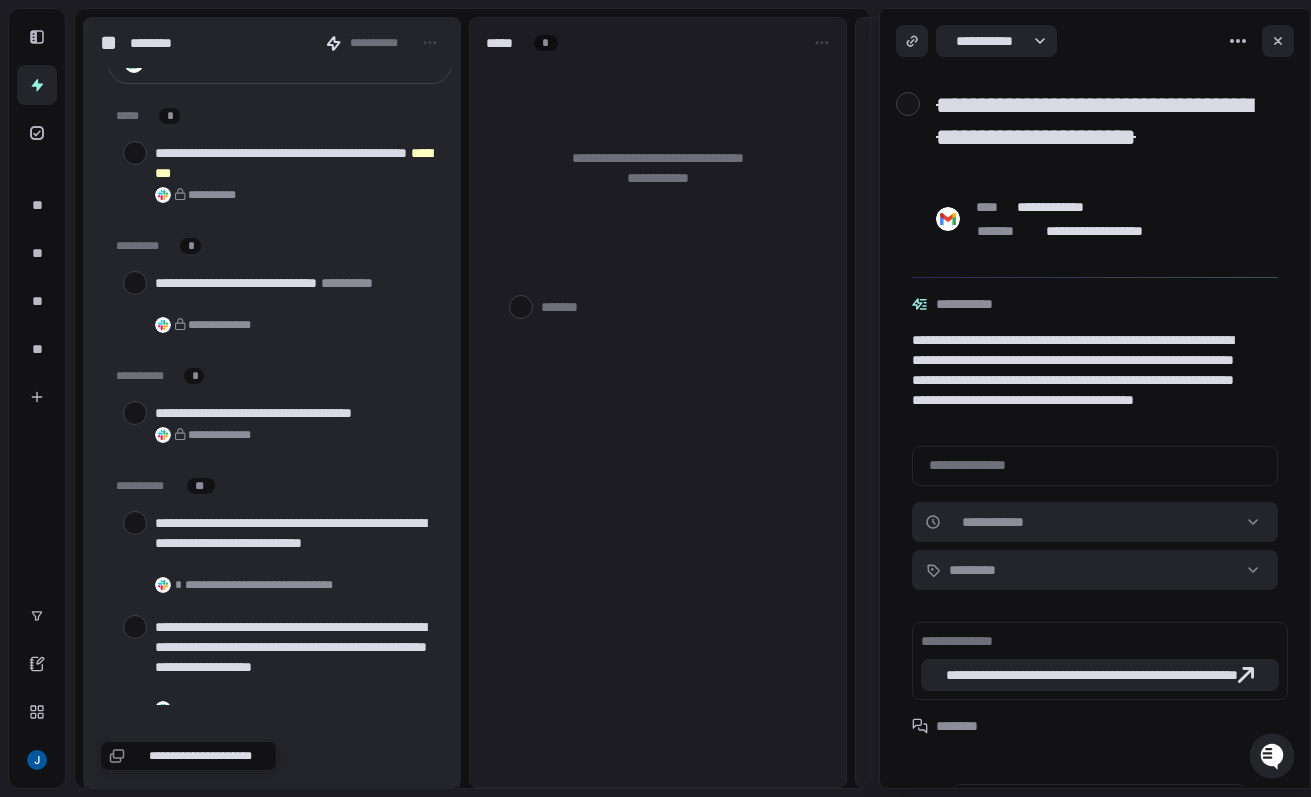 click at bounding box center (135, 523) 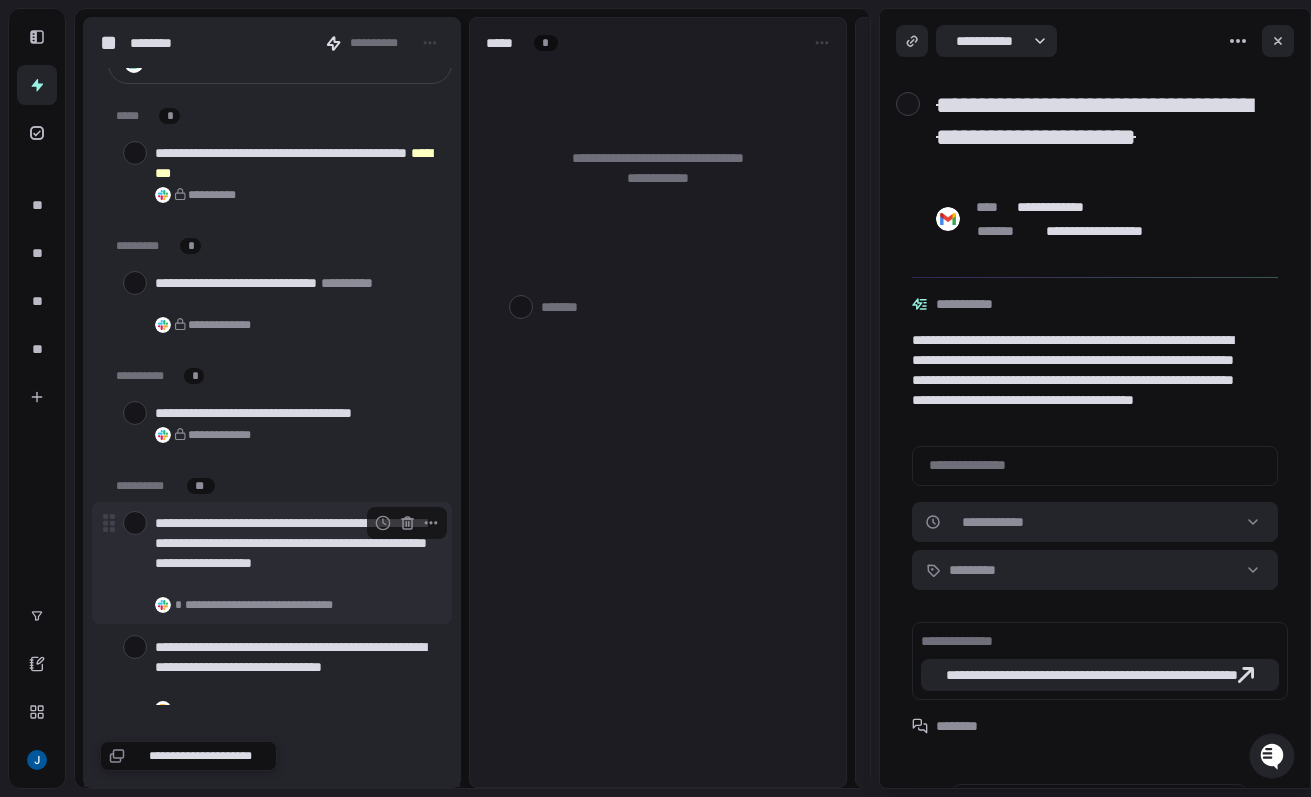 click at bounding box center (135, 523) 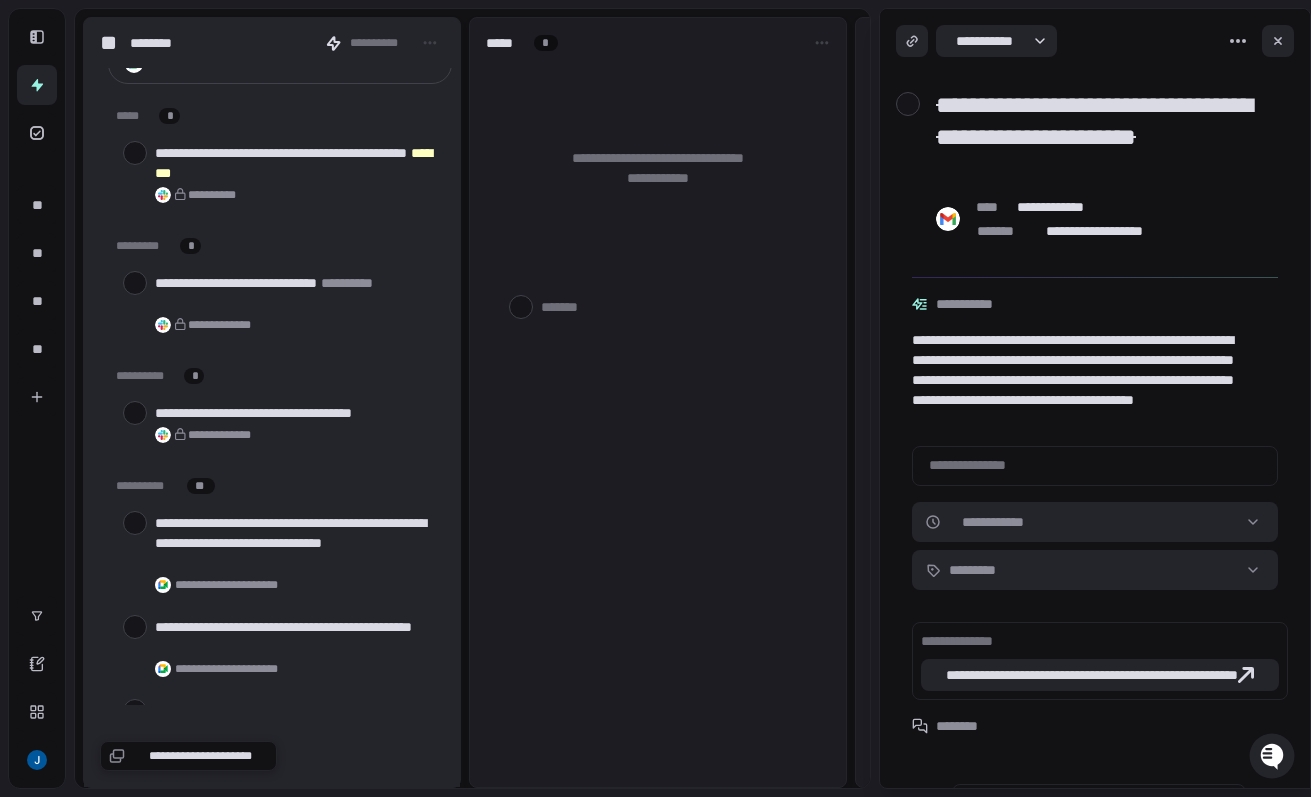 click at bounding box center [135, 523] 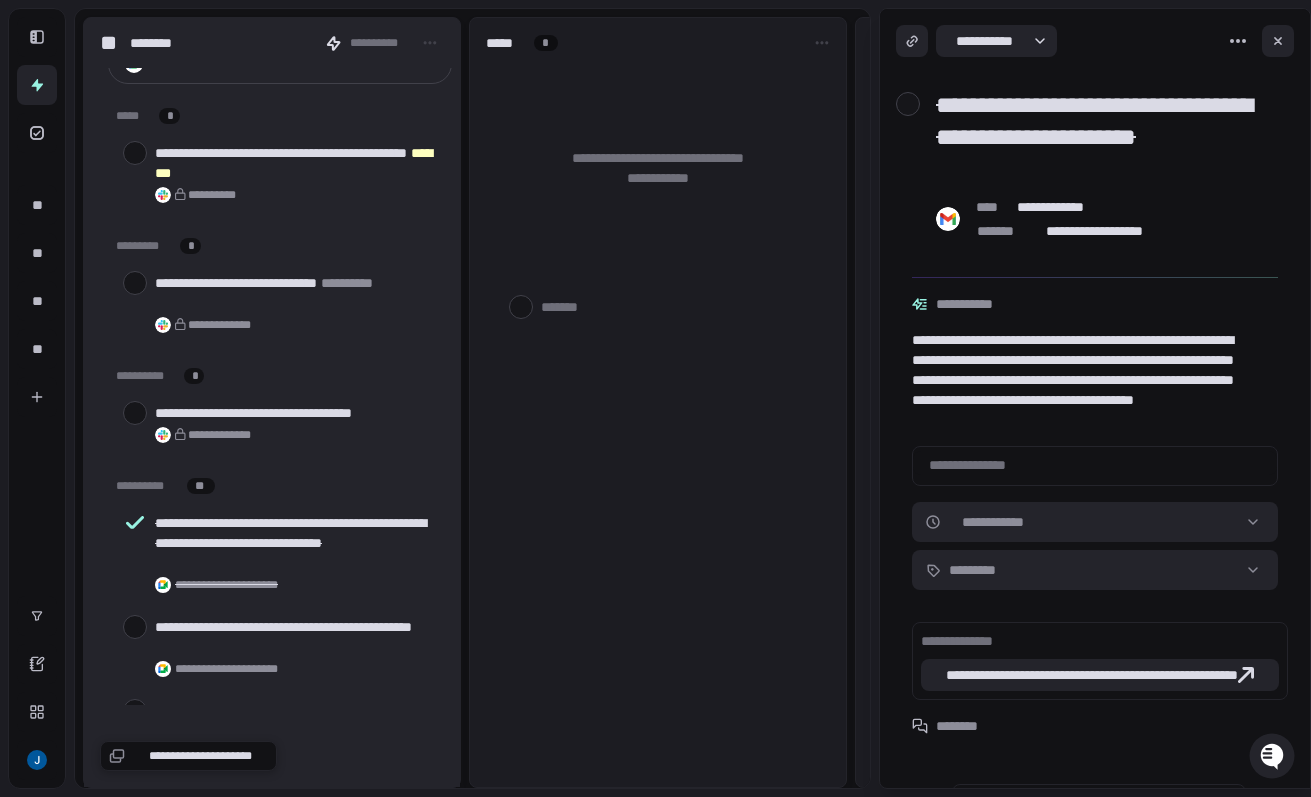 click at bounding box center (135, 627) 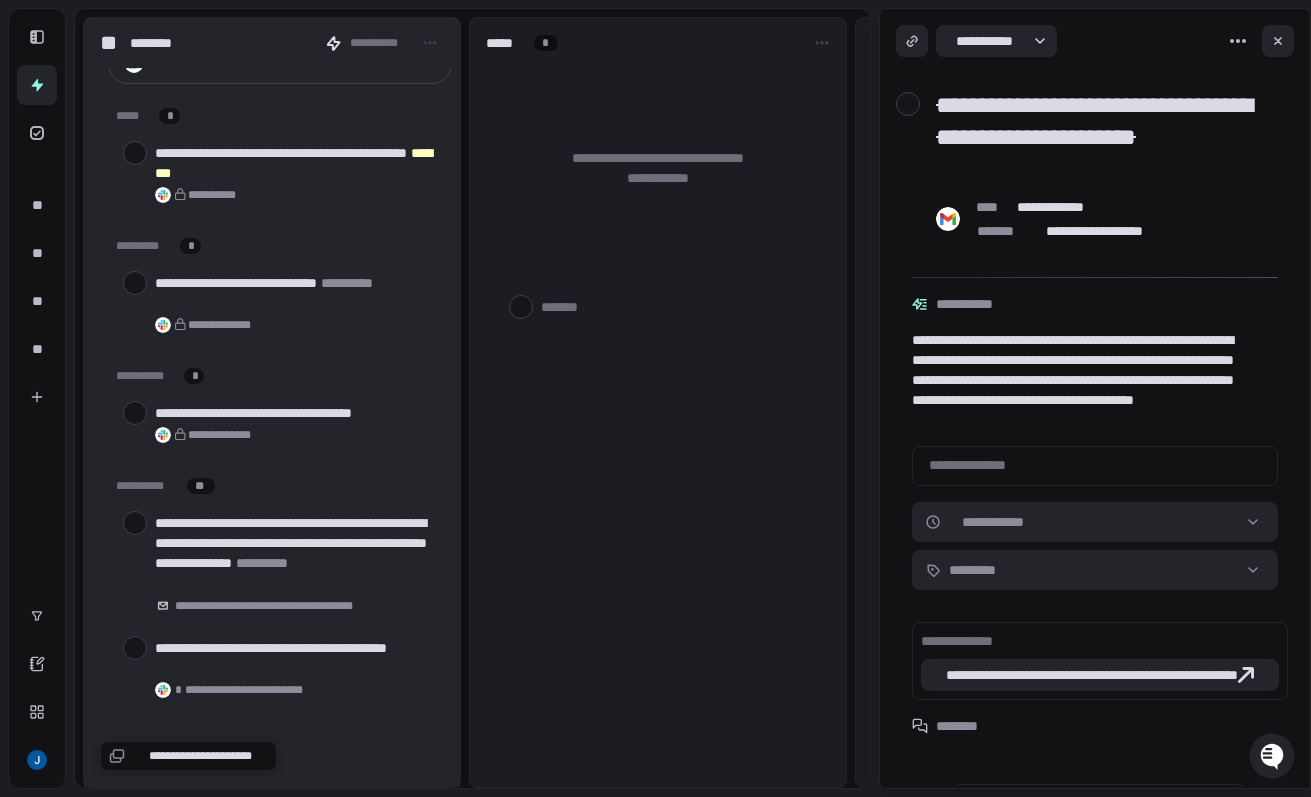 click at bounding box center [135, 523] 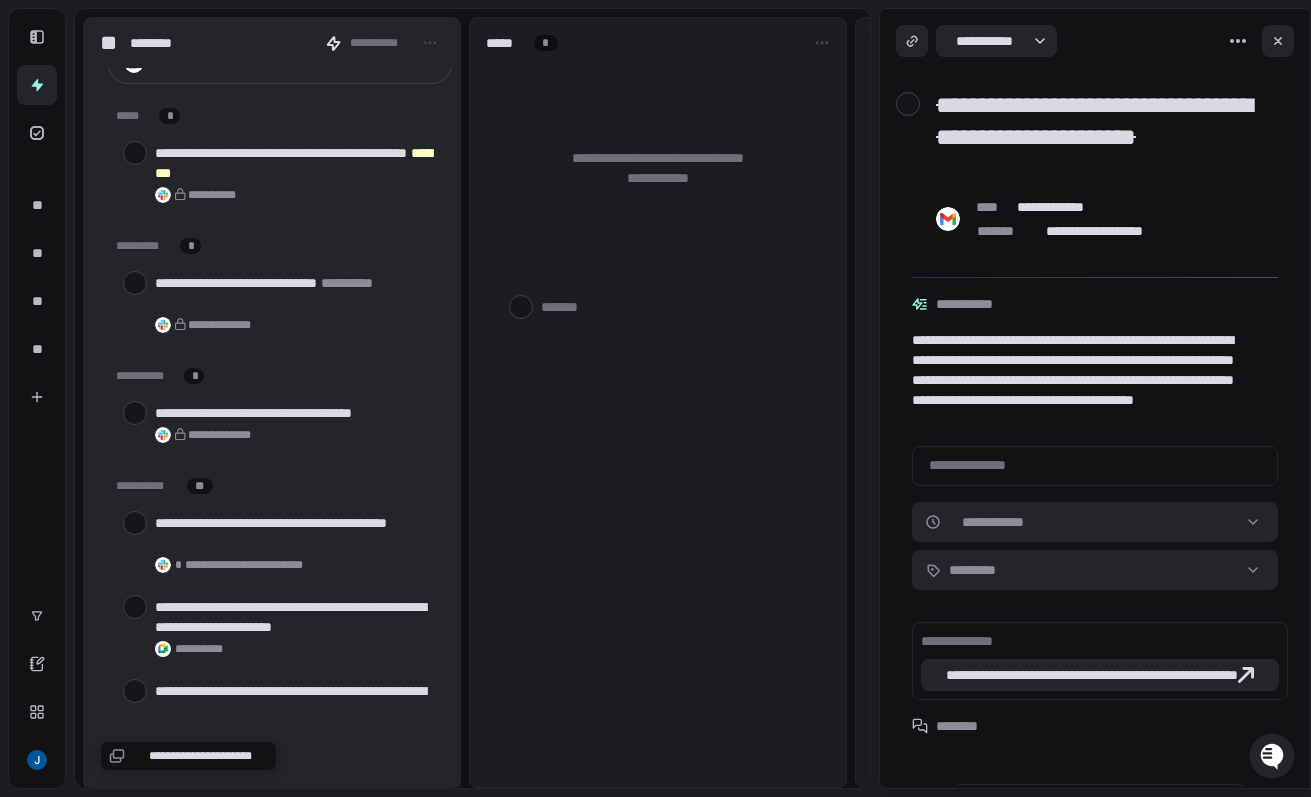 click at bounding box center [135, 523] 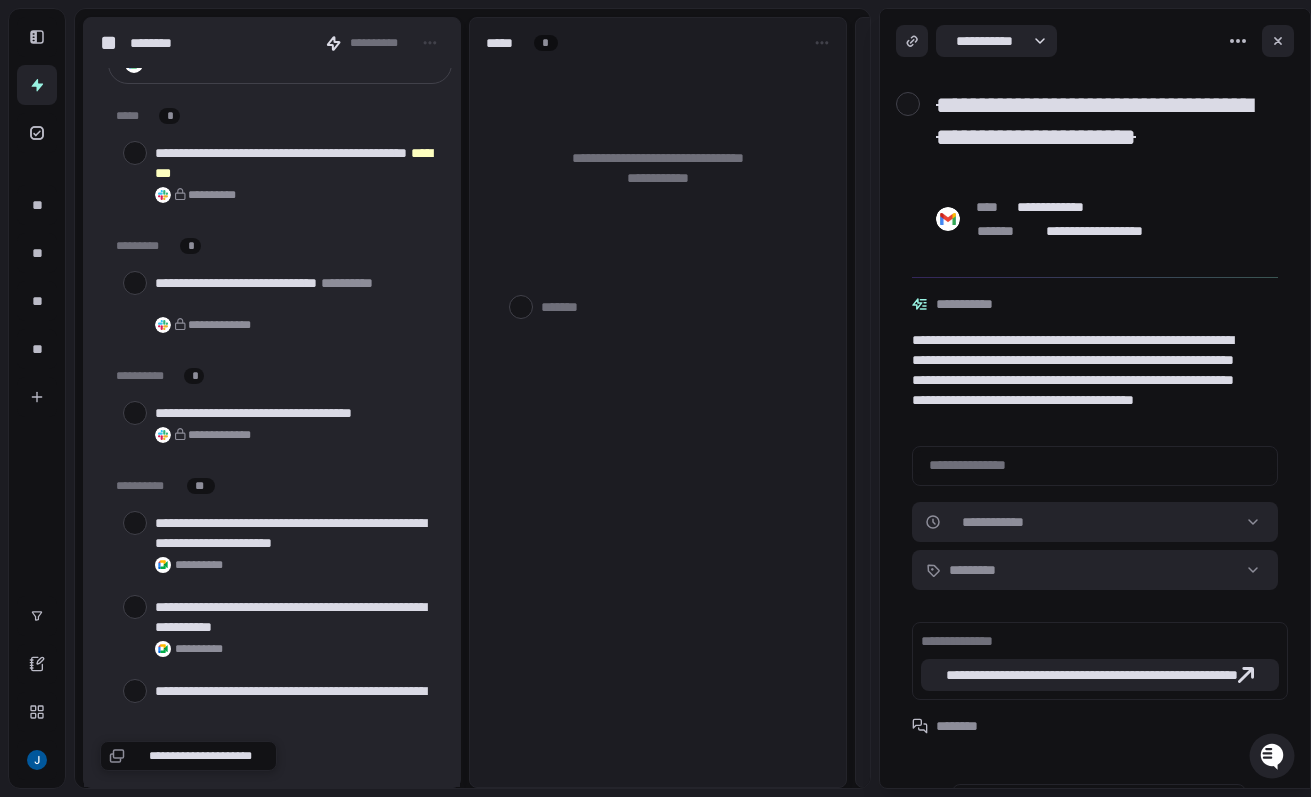 click at bounding box center (135, 523) 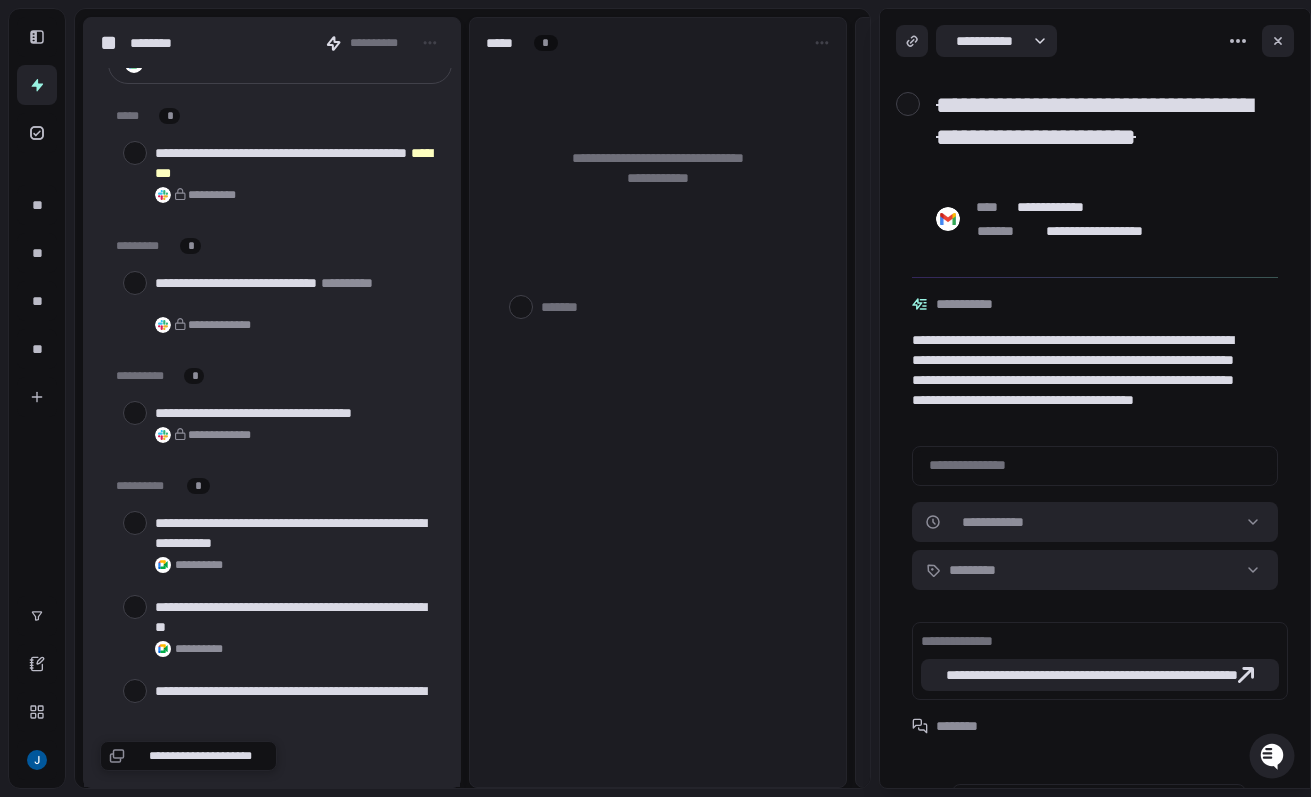 click at bounding box center (135, 523) 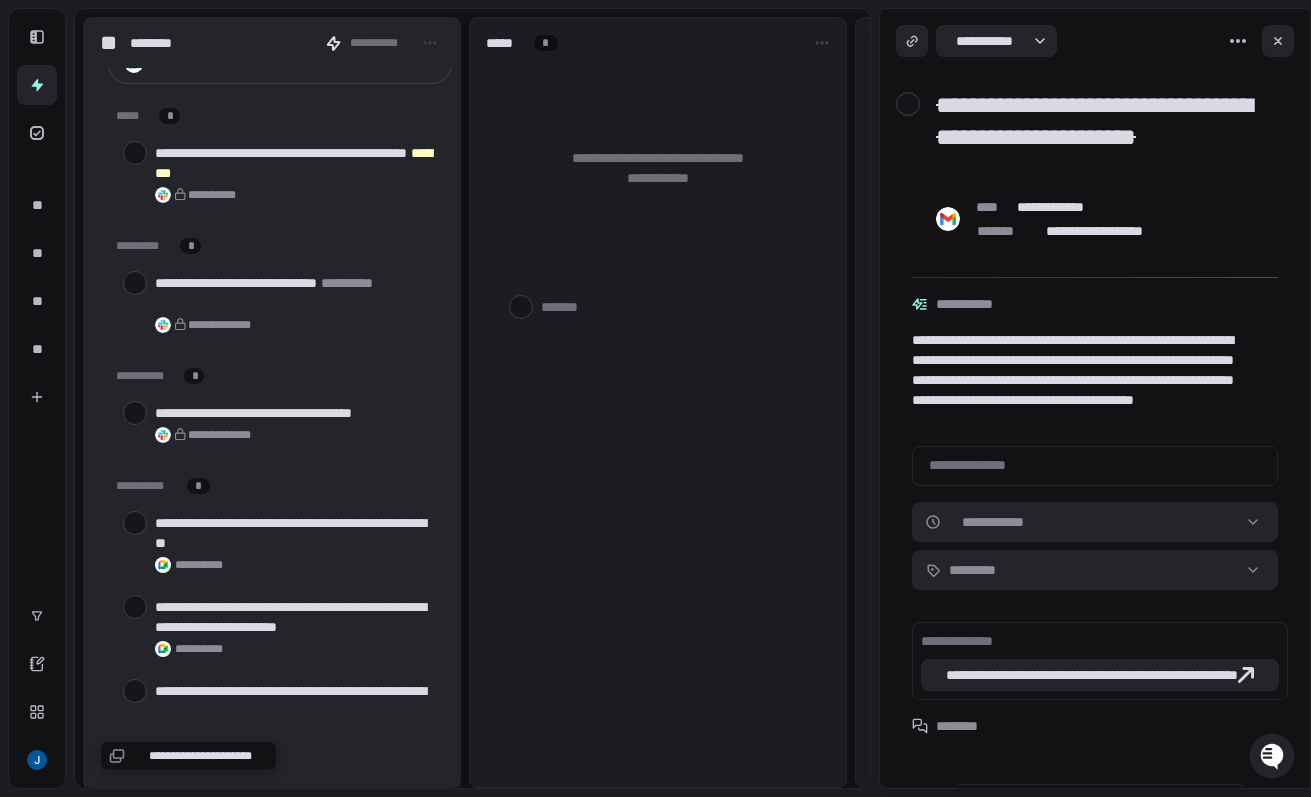 click at bounding box center [135, 523] 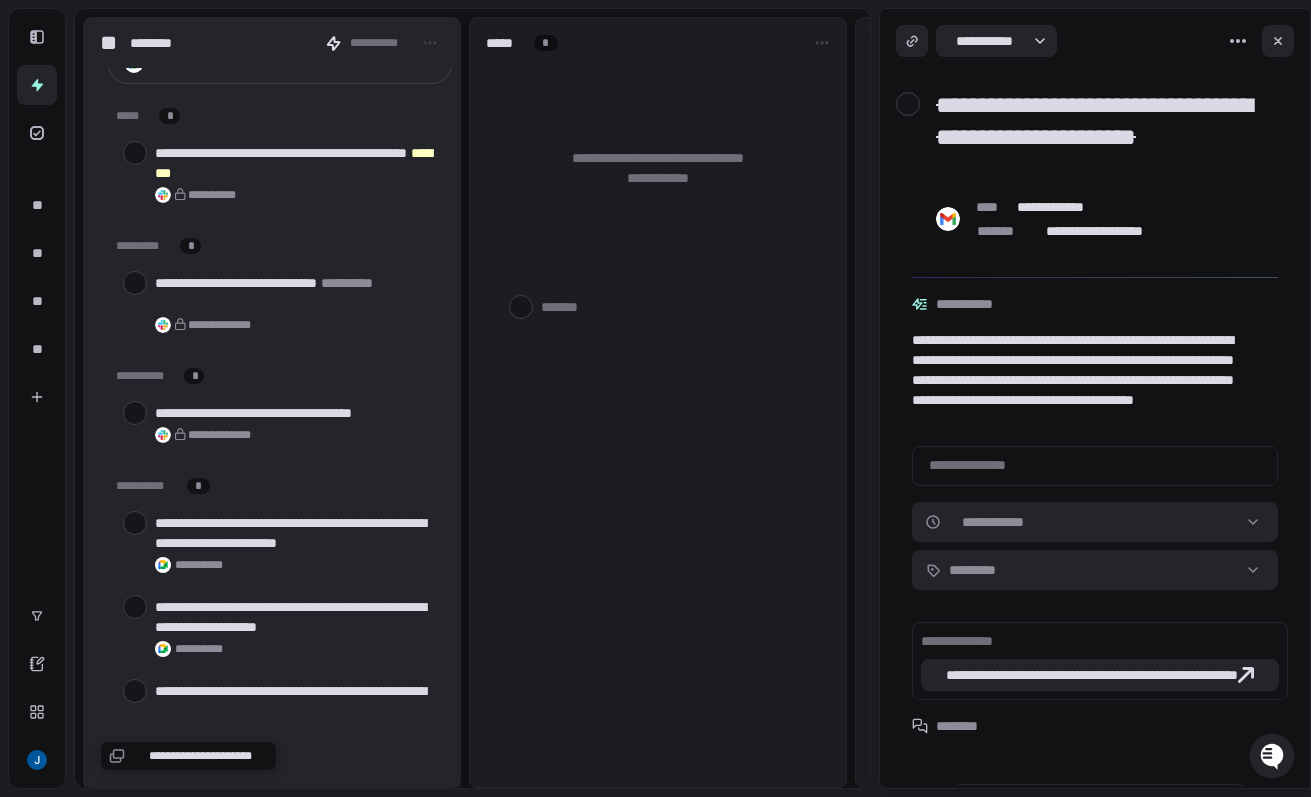click at bounding box center (135, 523) 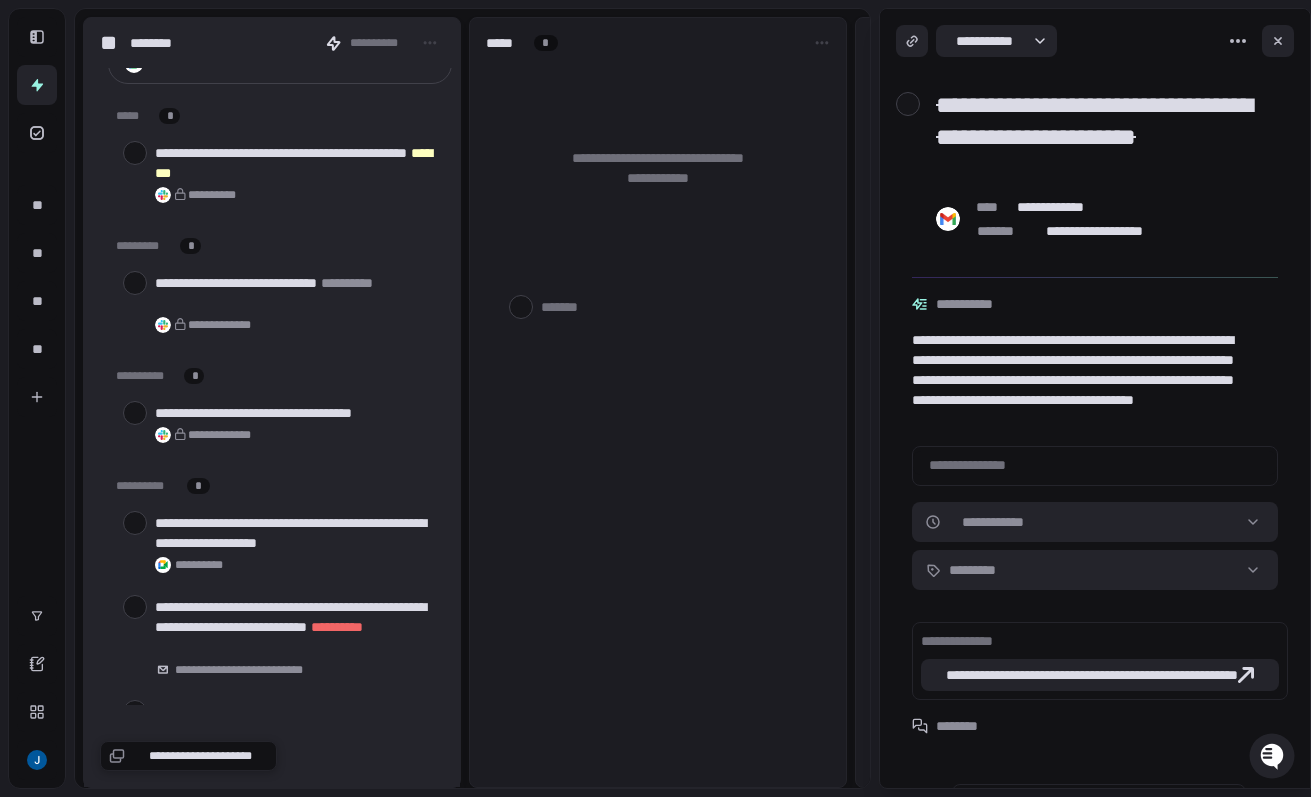click at bounding box center (135, 523) 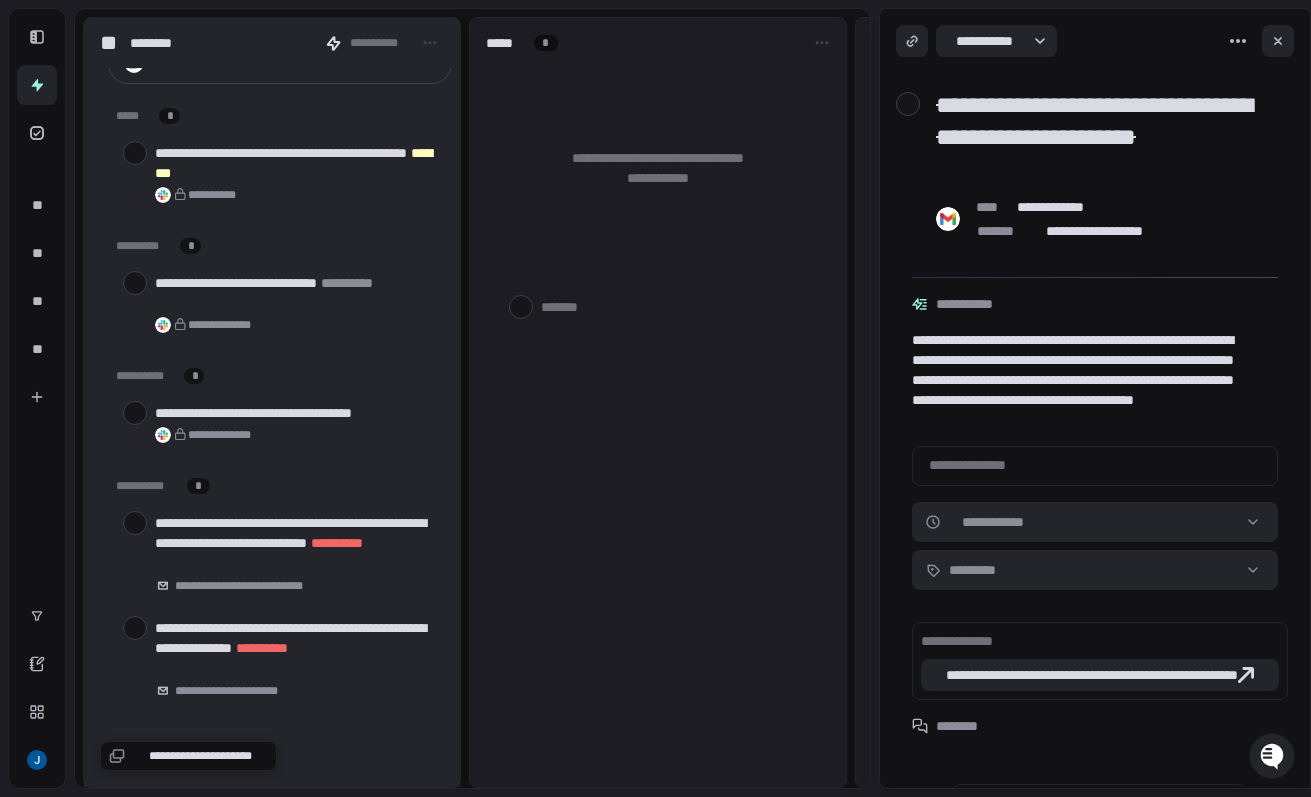 click at bounding box center (135, 523) 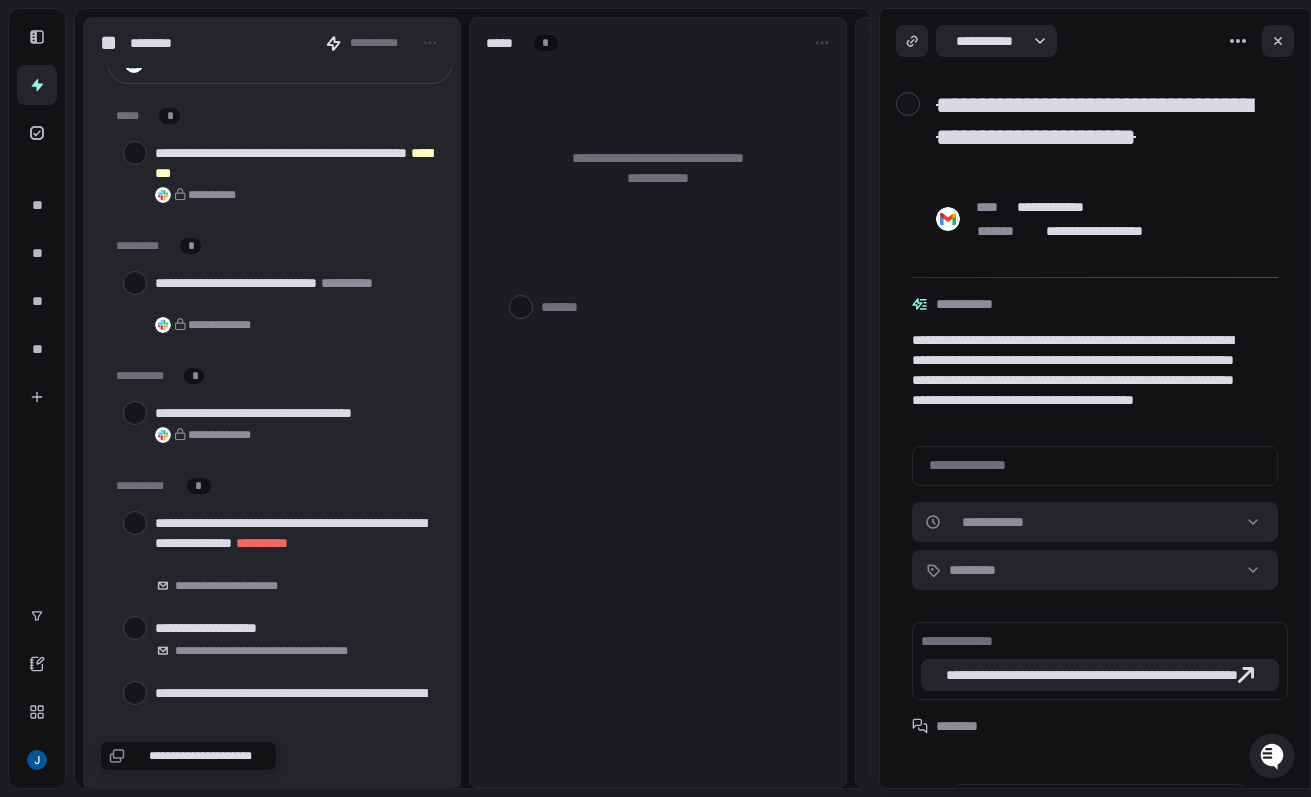click at bounding box center (135, 523) 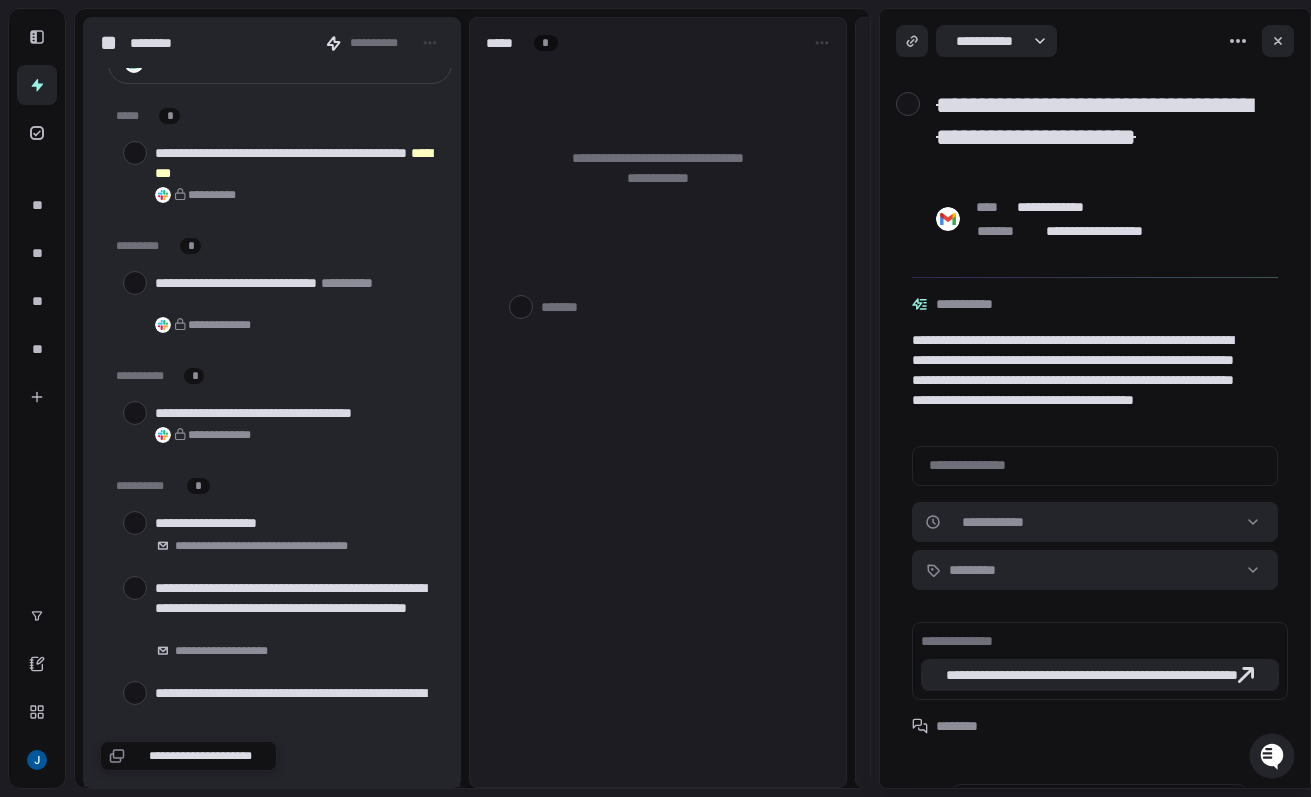 click at bounding box center [135, 523] 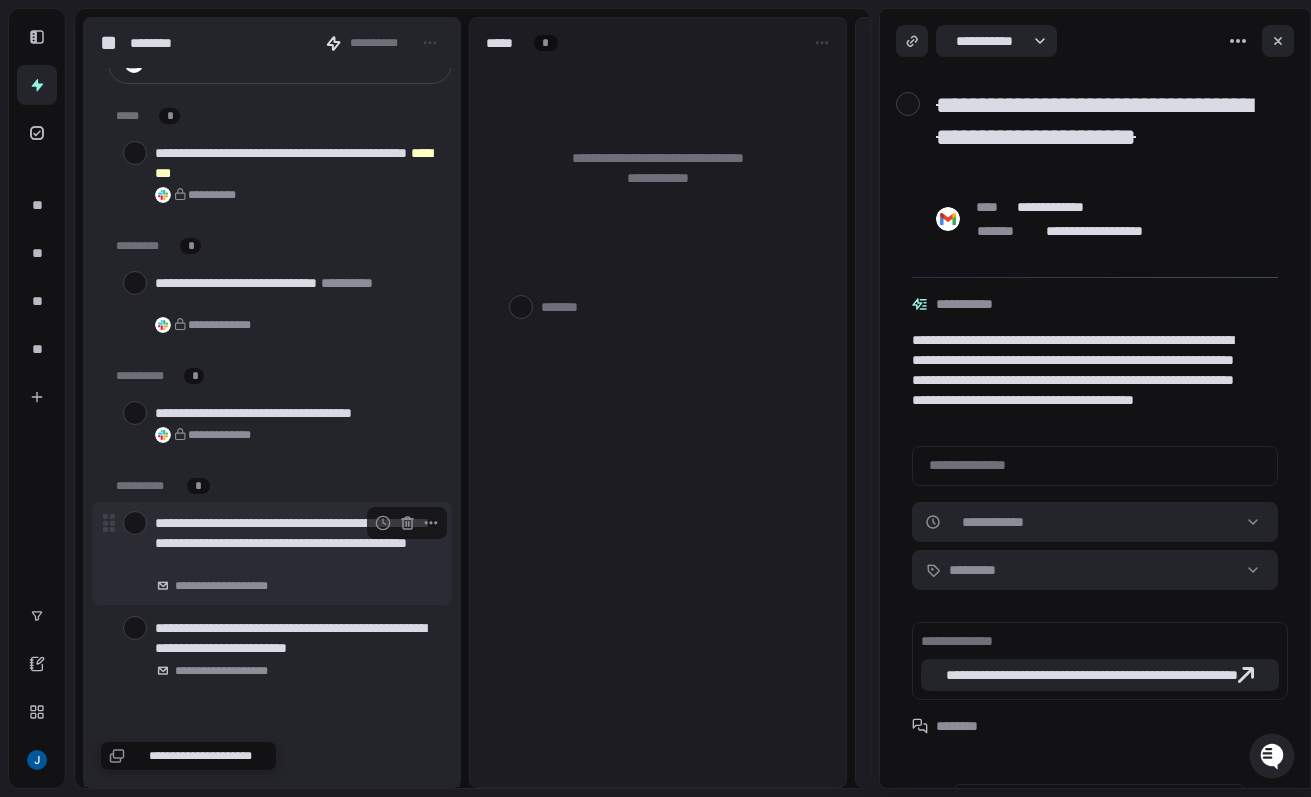 click on "**********" at bounding box center [272, 553] 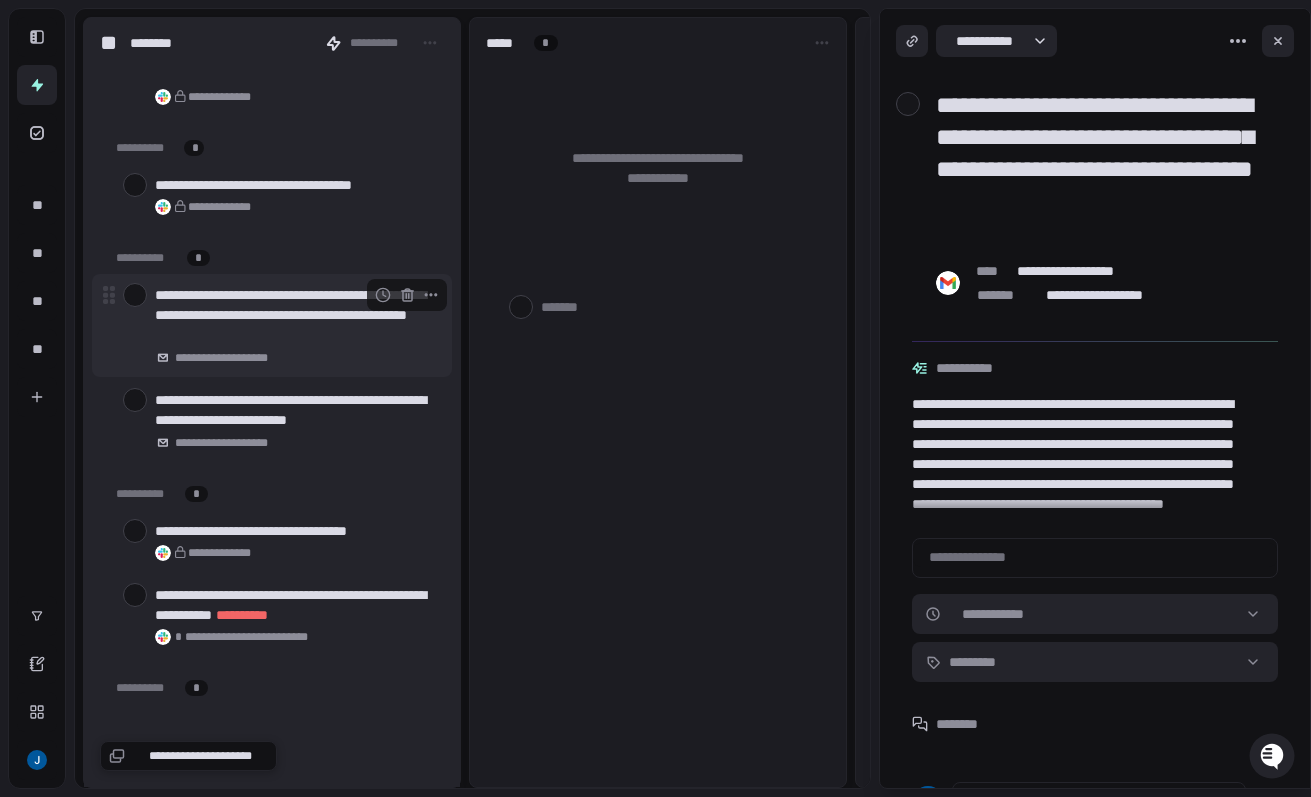 scroll, scrollTop: 303, scrollLeft: 0, axis: vertical 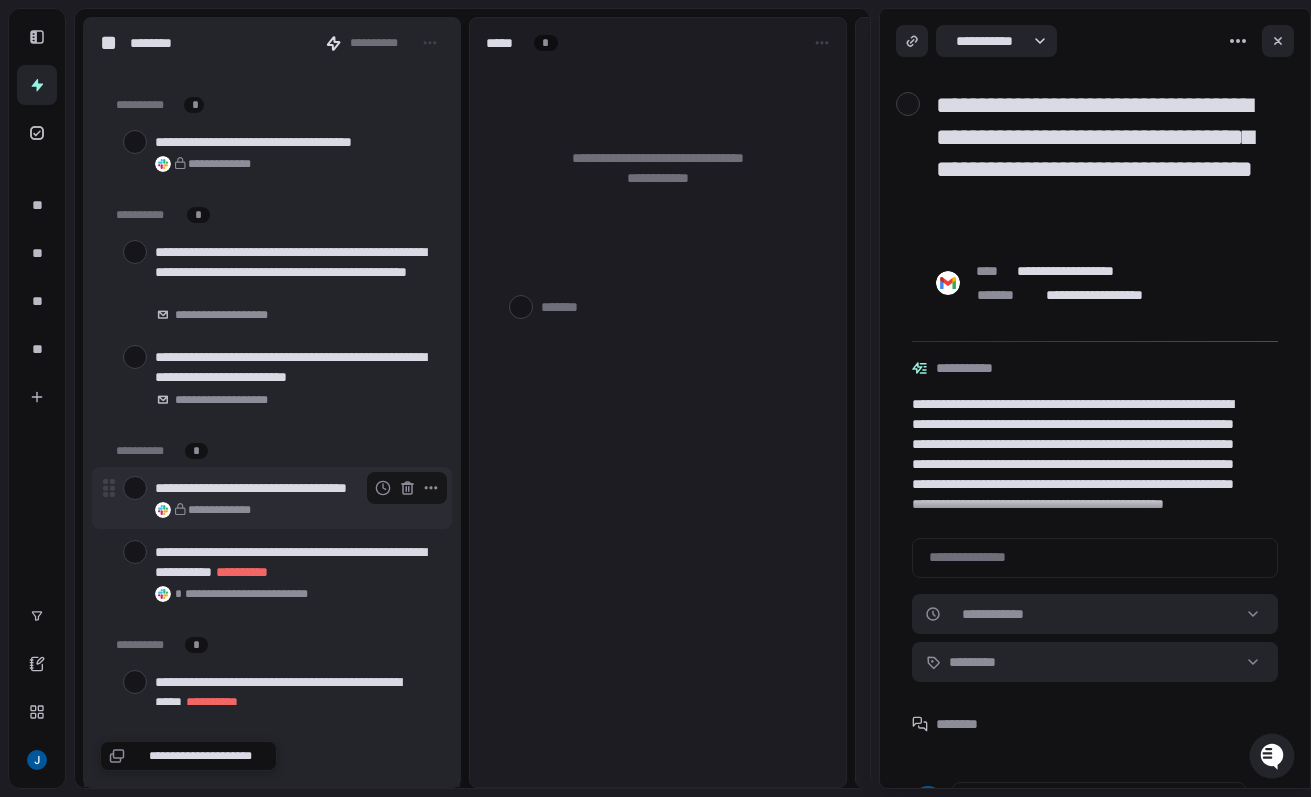 click at bounding box center (135, 488) 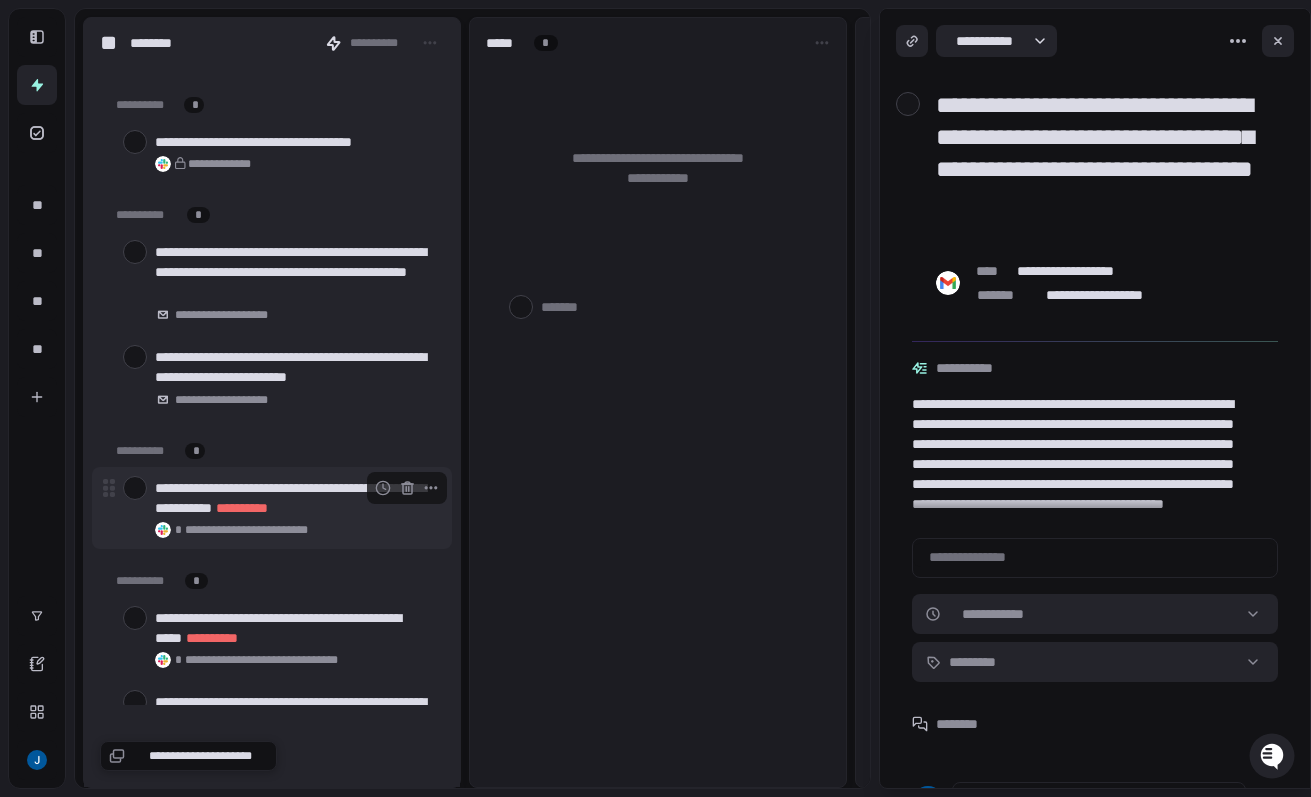 click at bounding box center [135, 488] 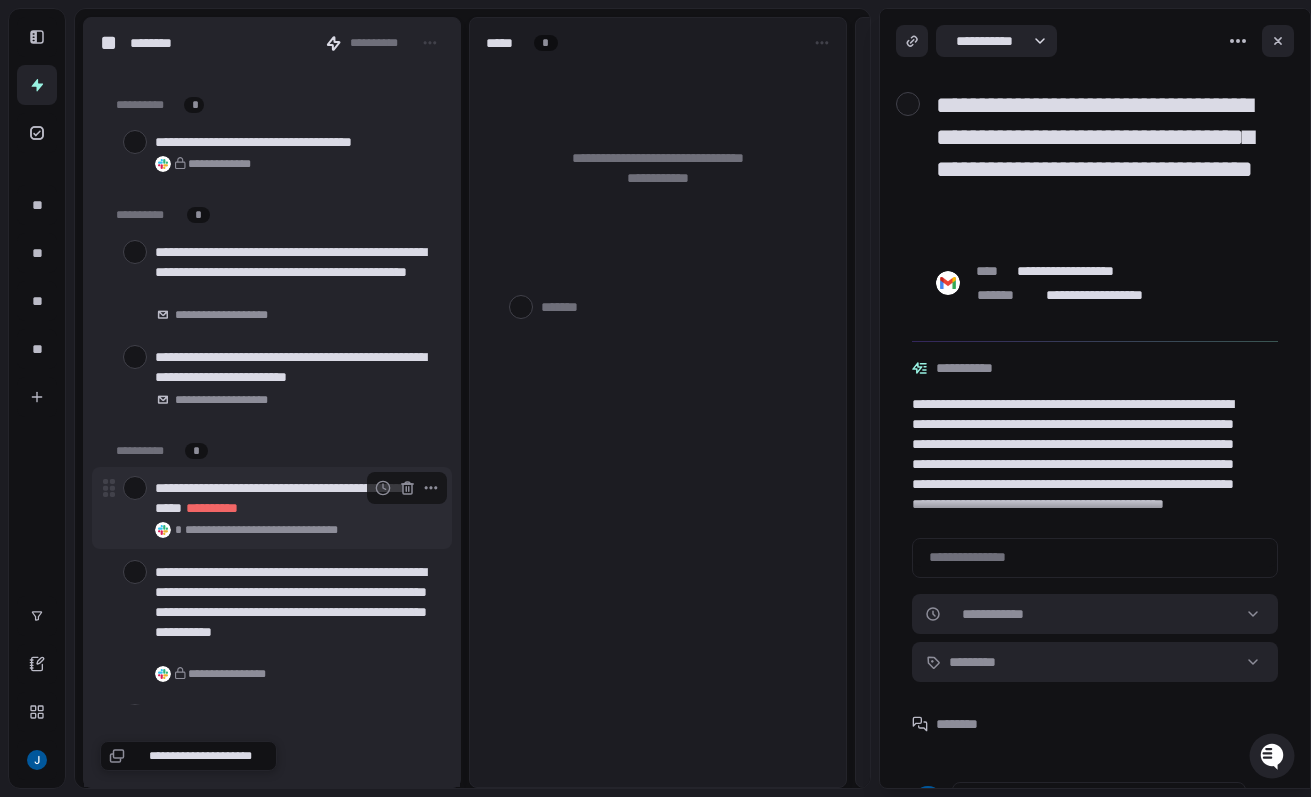 click at bounding box center [135, 488] 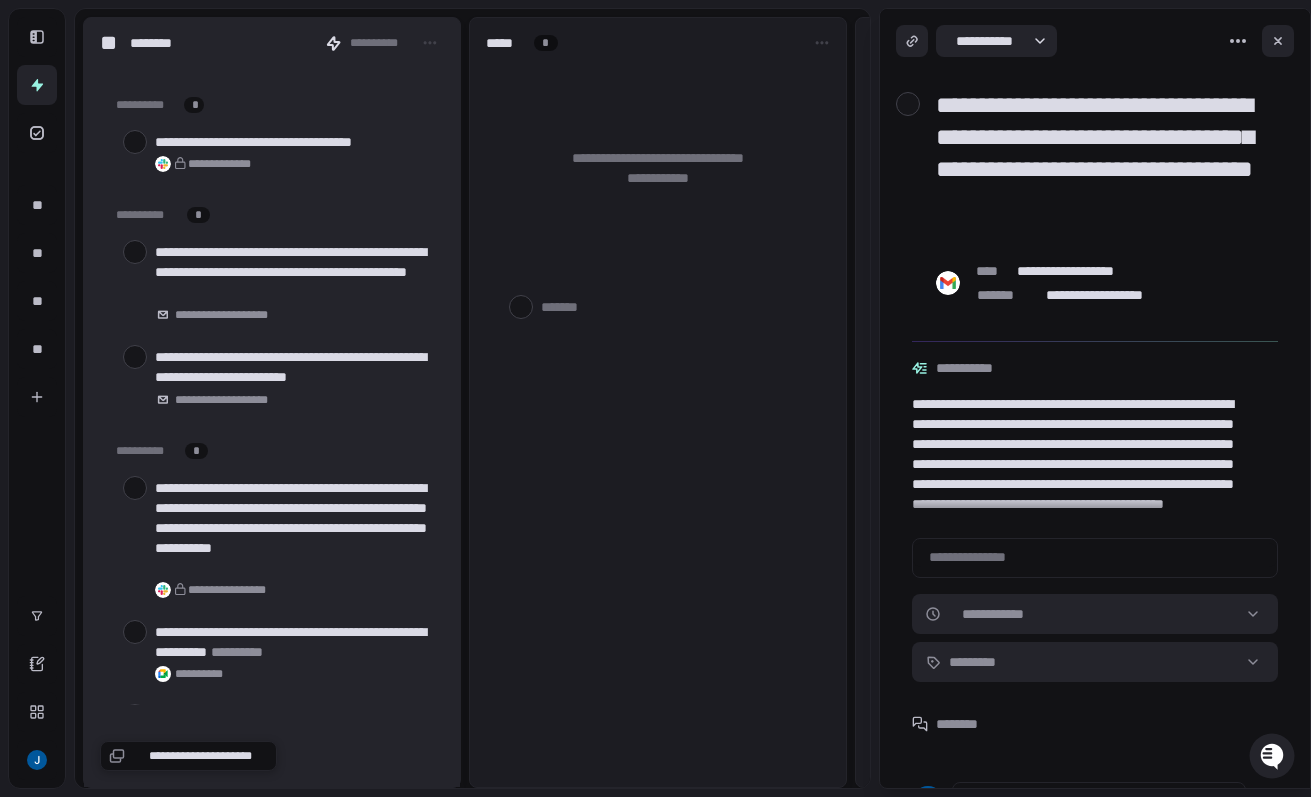 click at bounding box center [135, 488] 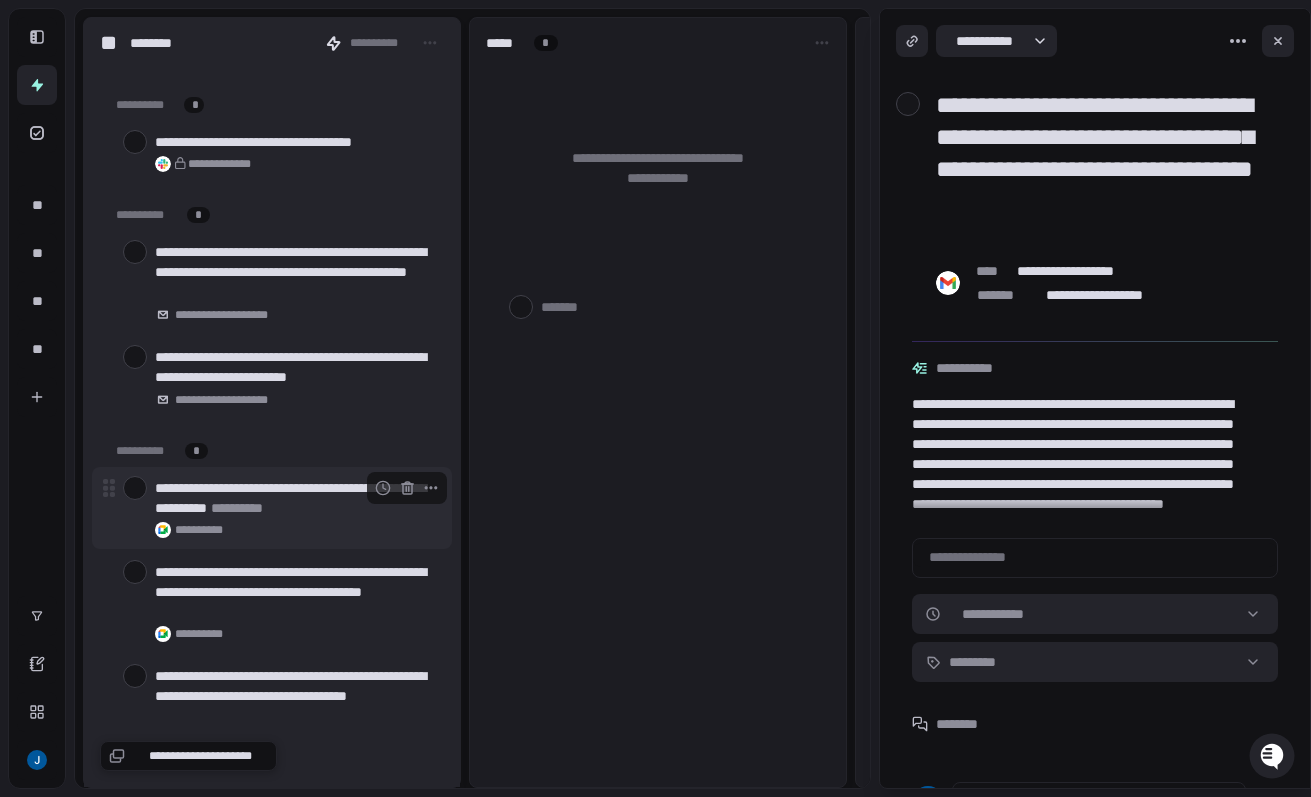 scroll, scrollTop: 427, scrollLeft: 0, axis: vertical 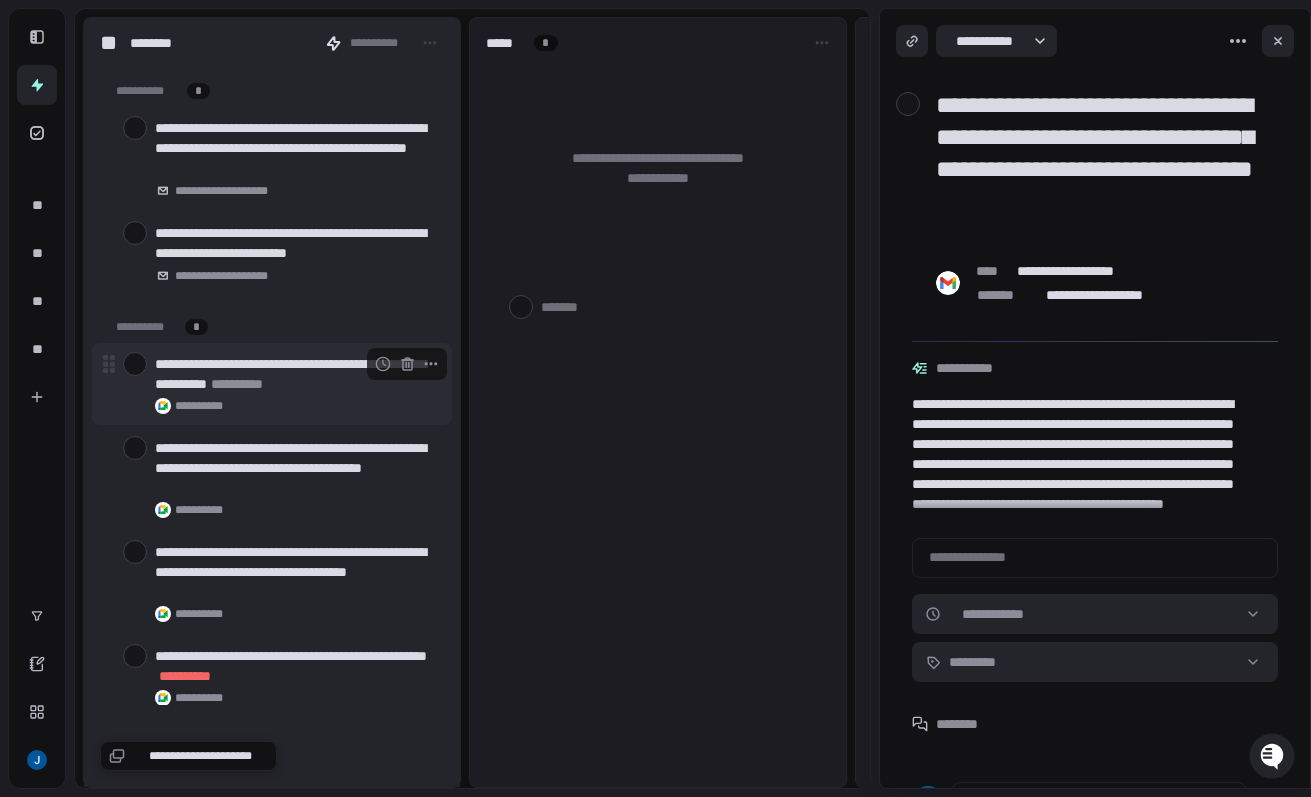 click at bounding box center [135, 364] 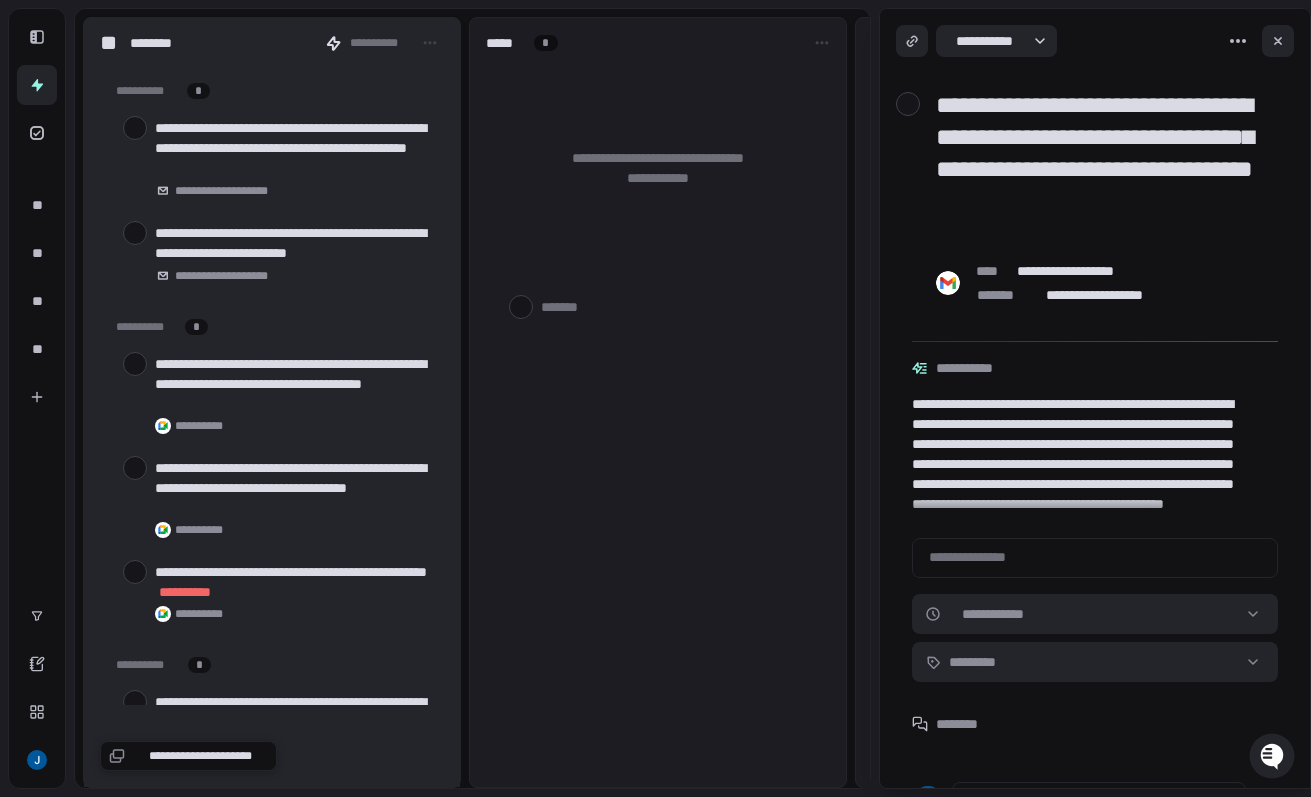 click at bounding box center [135, 364] 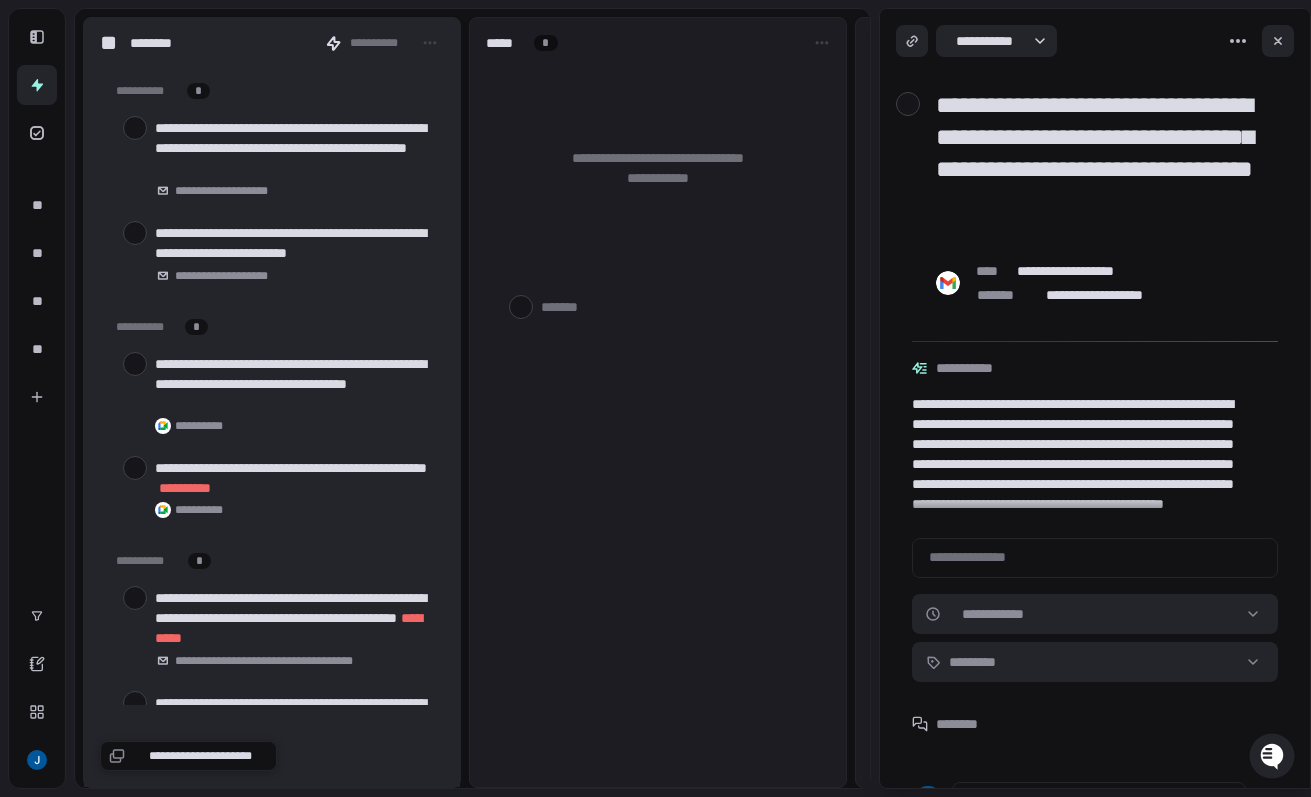 click at bounding box center (135, 364) 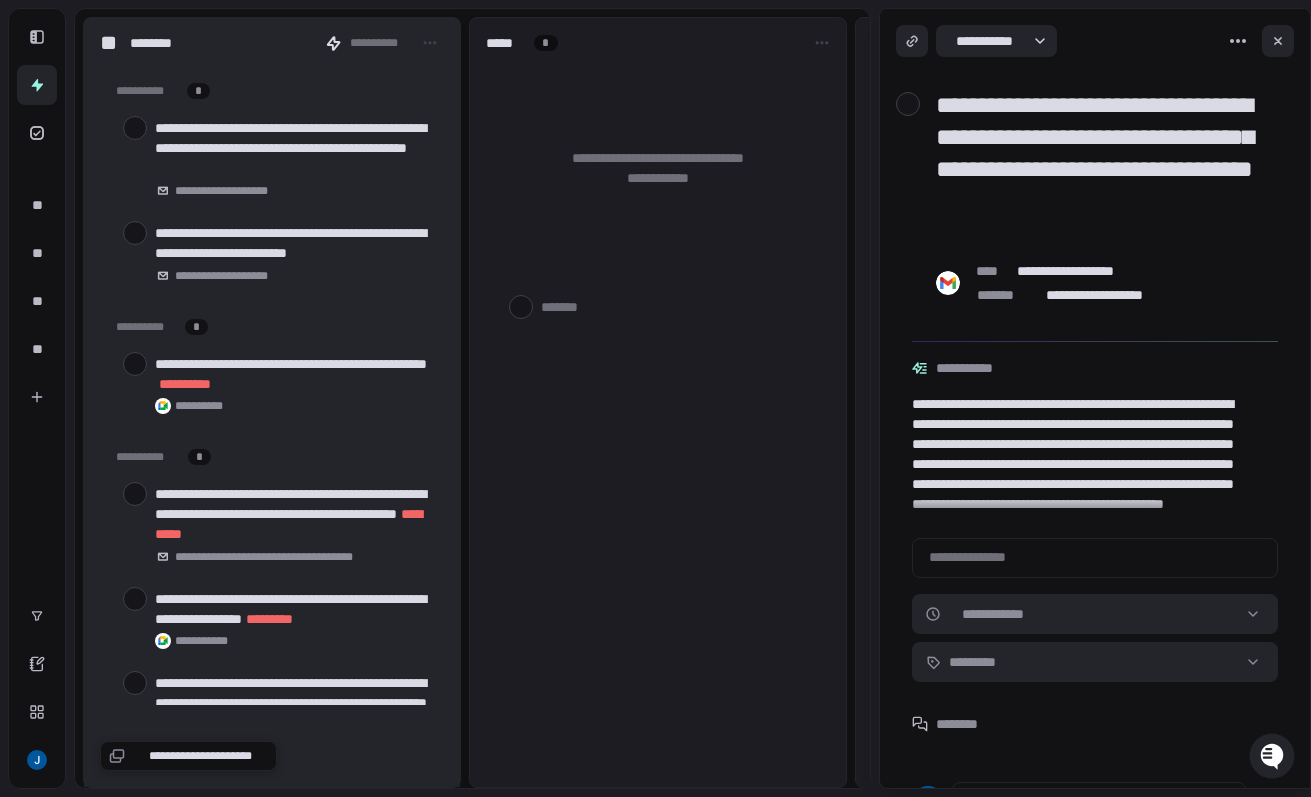 click at bounding box center (135, 364) 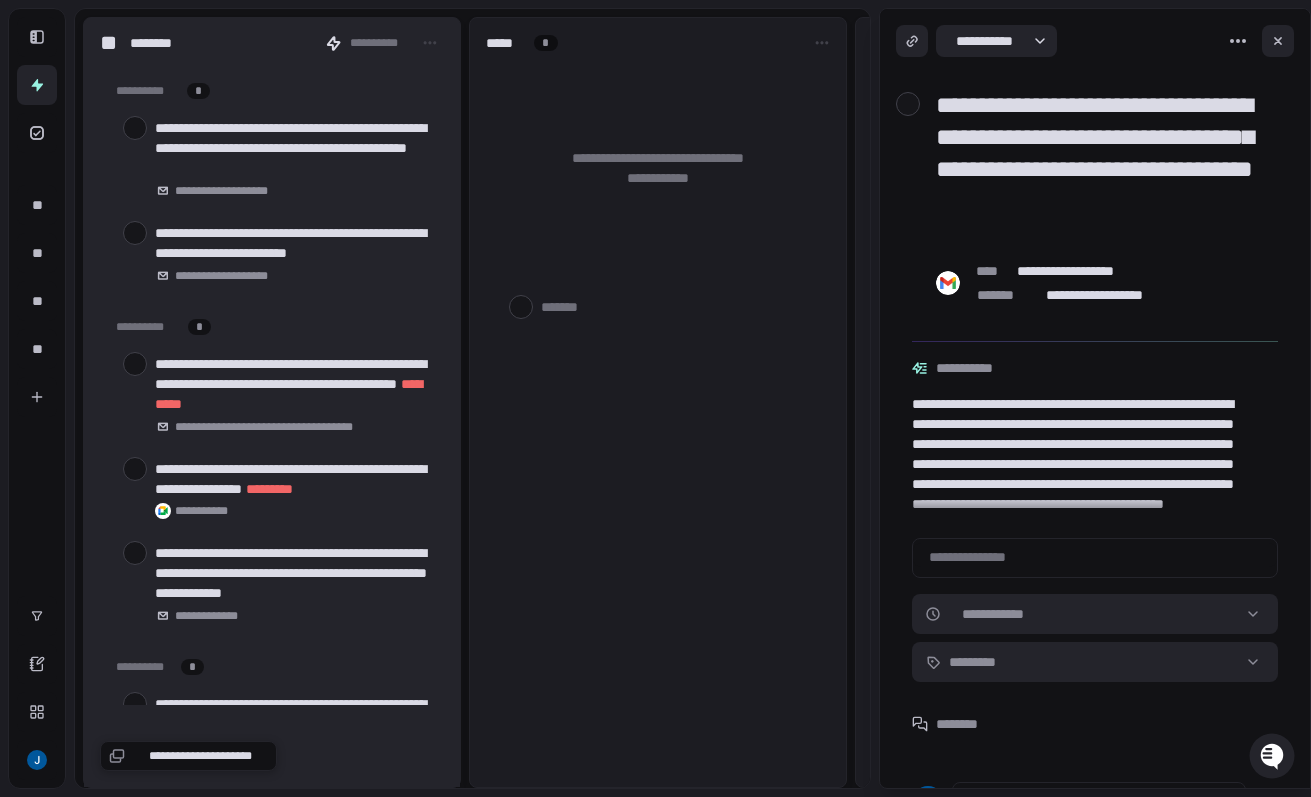 click at bounding box center [135, 364] 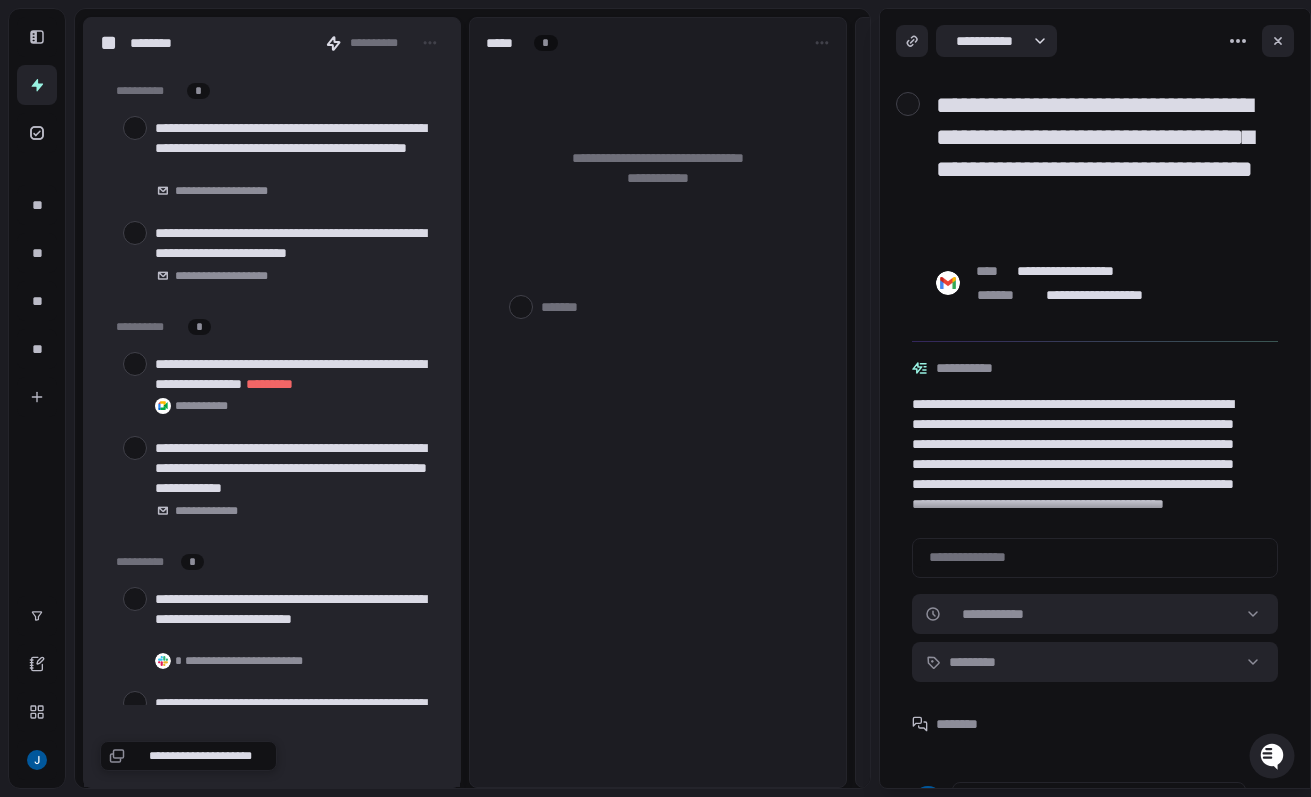 click at bounding box center [135, 364] 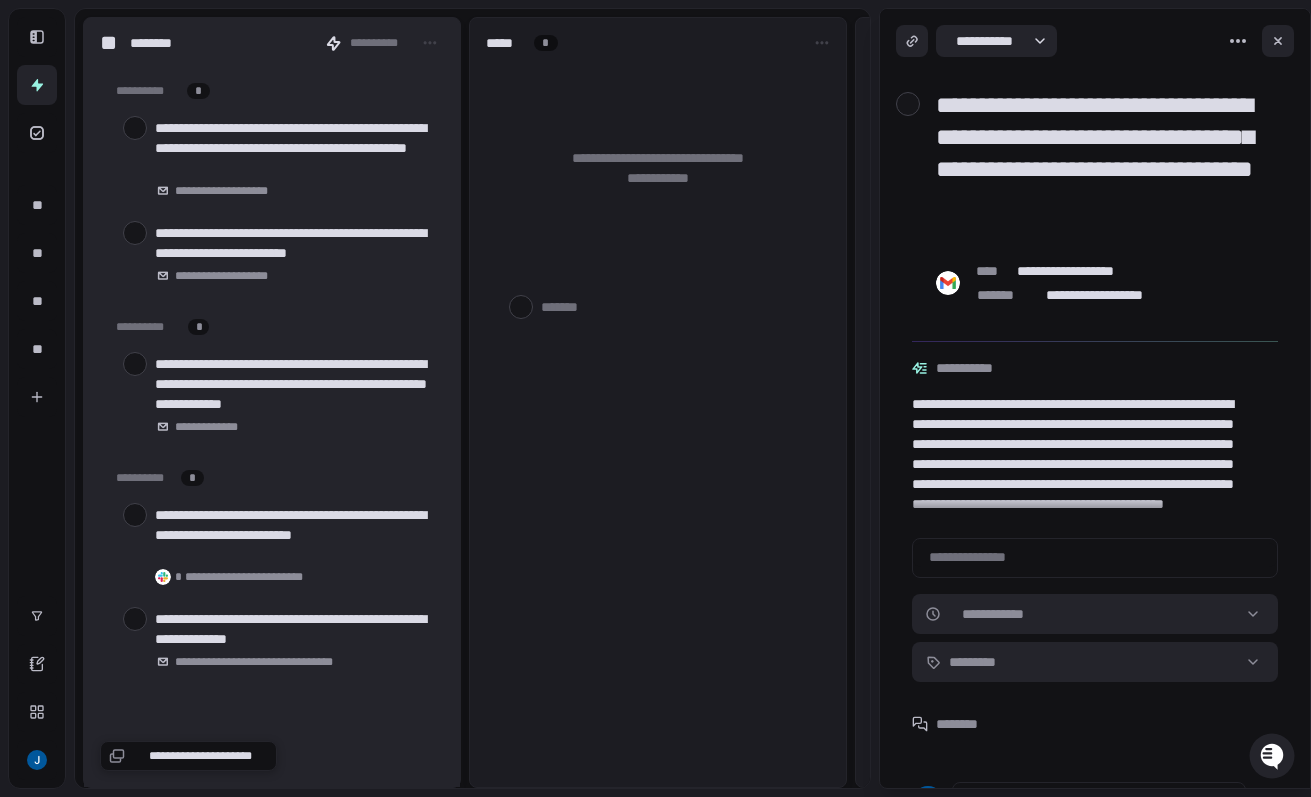 type on "*" 